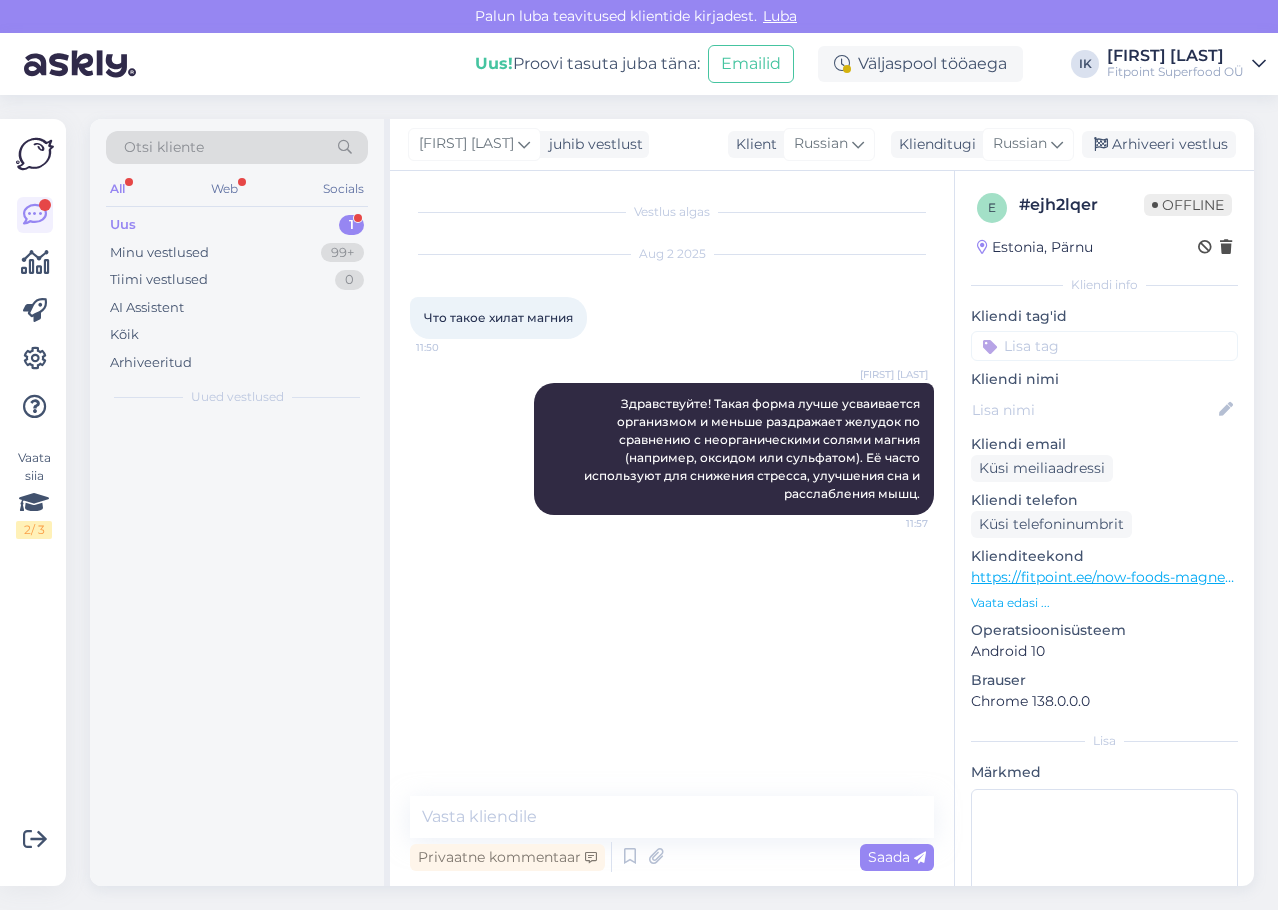 scroll, scrollTop: 0, scrollLeft: 0, axis: both 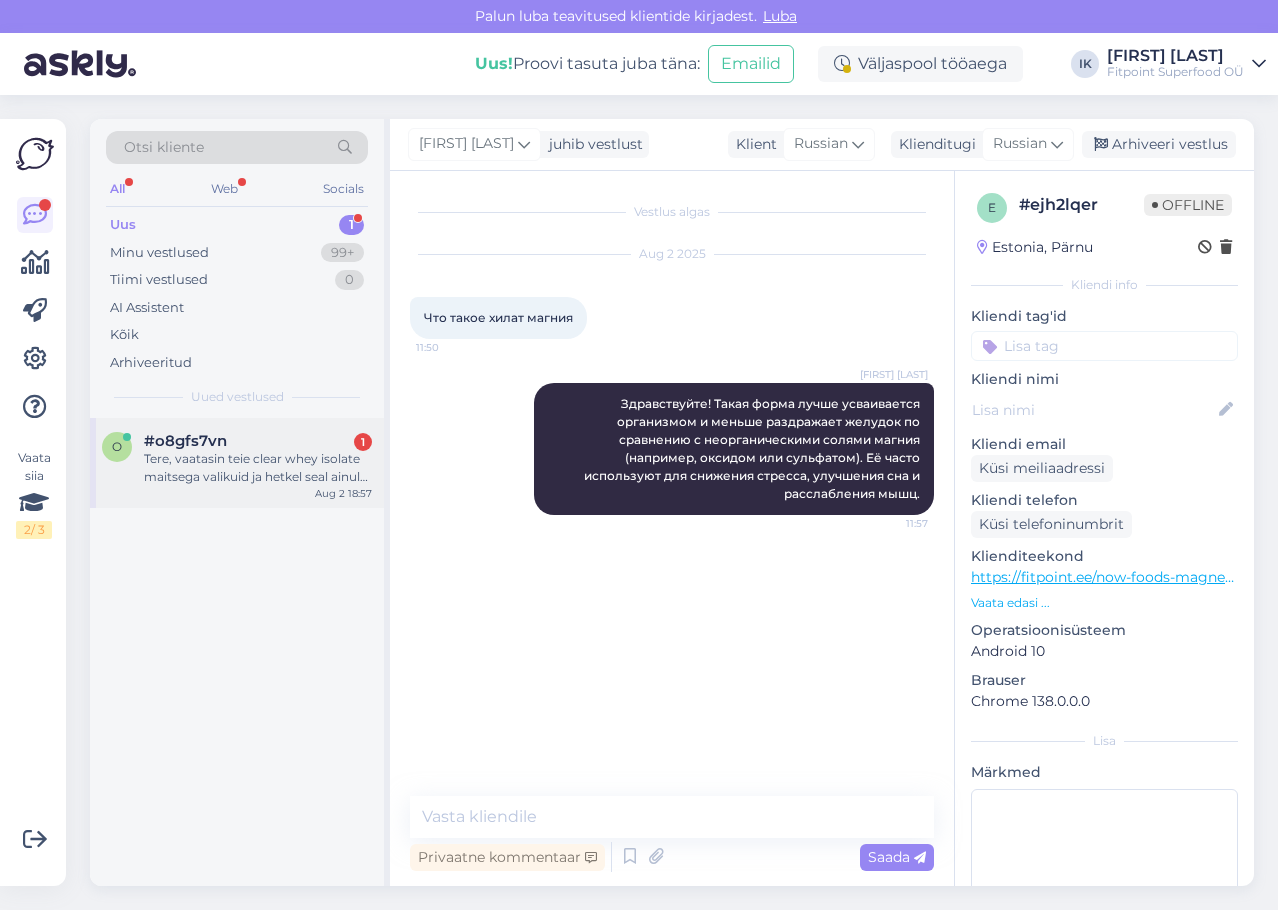 click on "#o8gfs7vn 1" at bounding box center [258, 441] 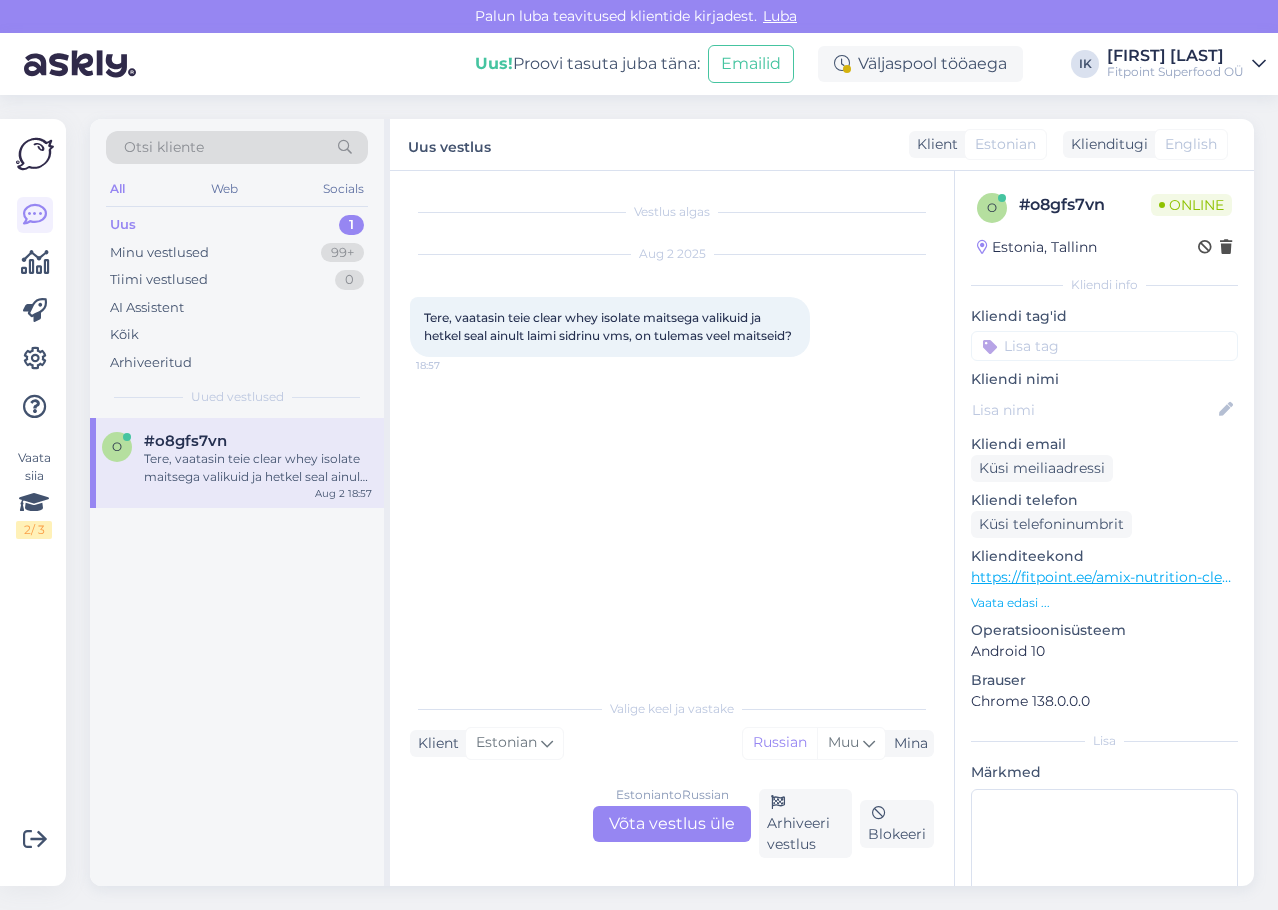 click on "Estonian  to  Russian Võta vestlus üle" at bounding box center [672, 824] 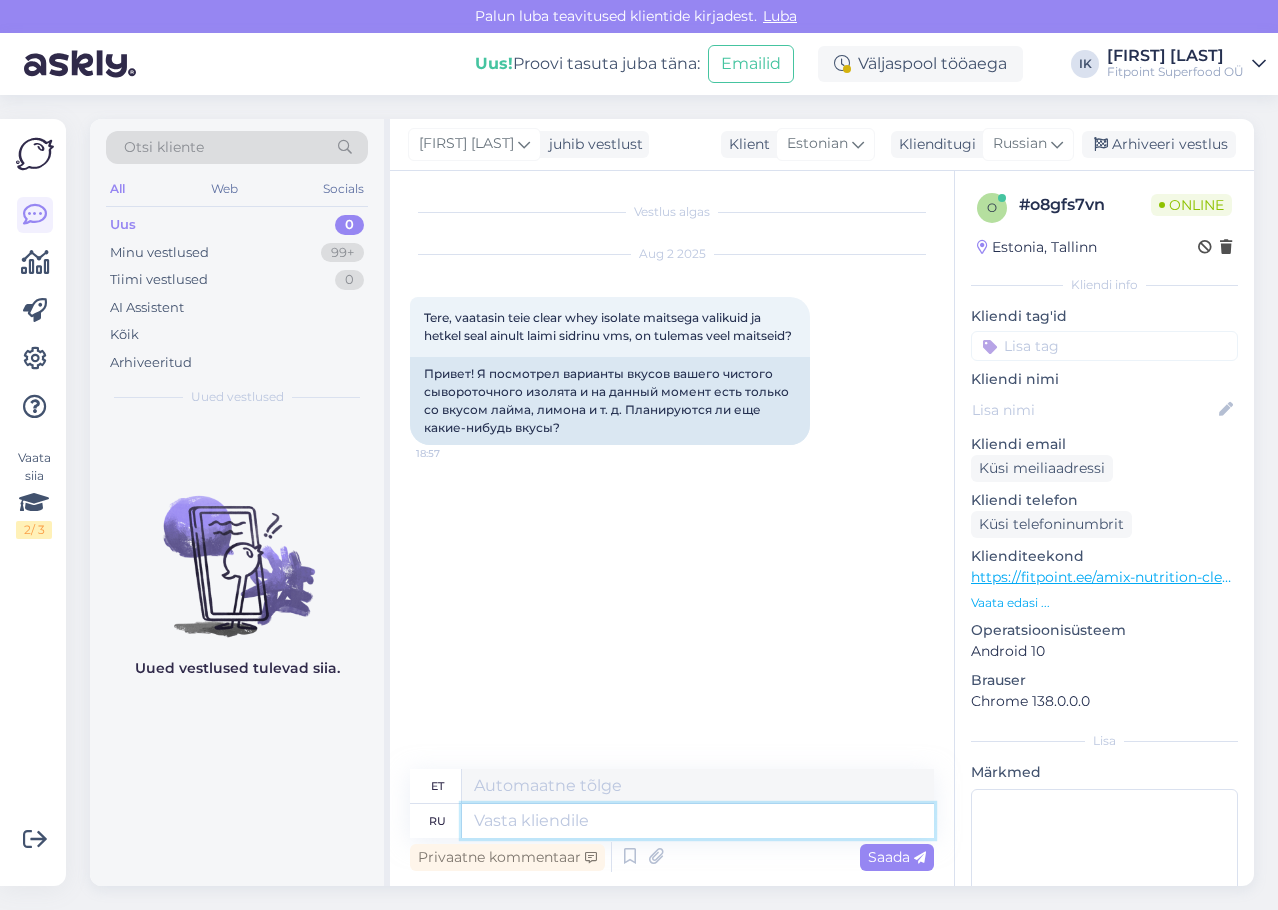 click at bounding box center (698, 821) 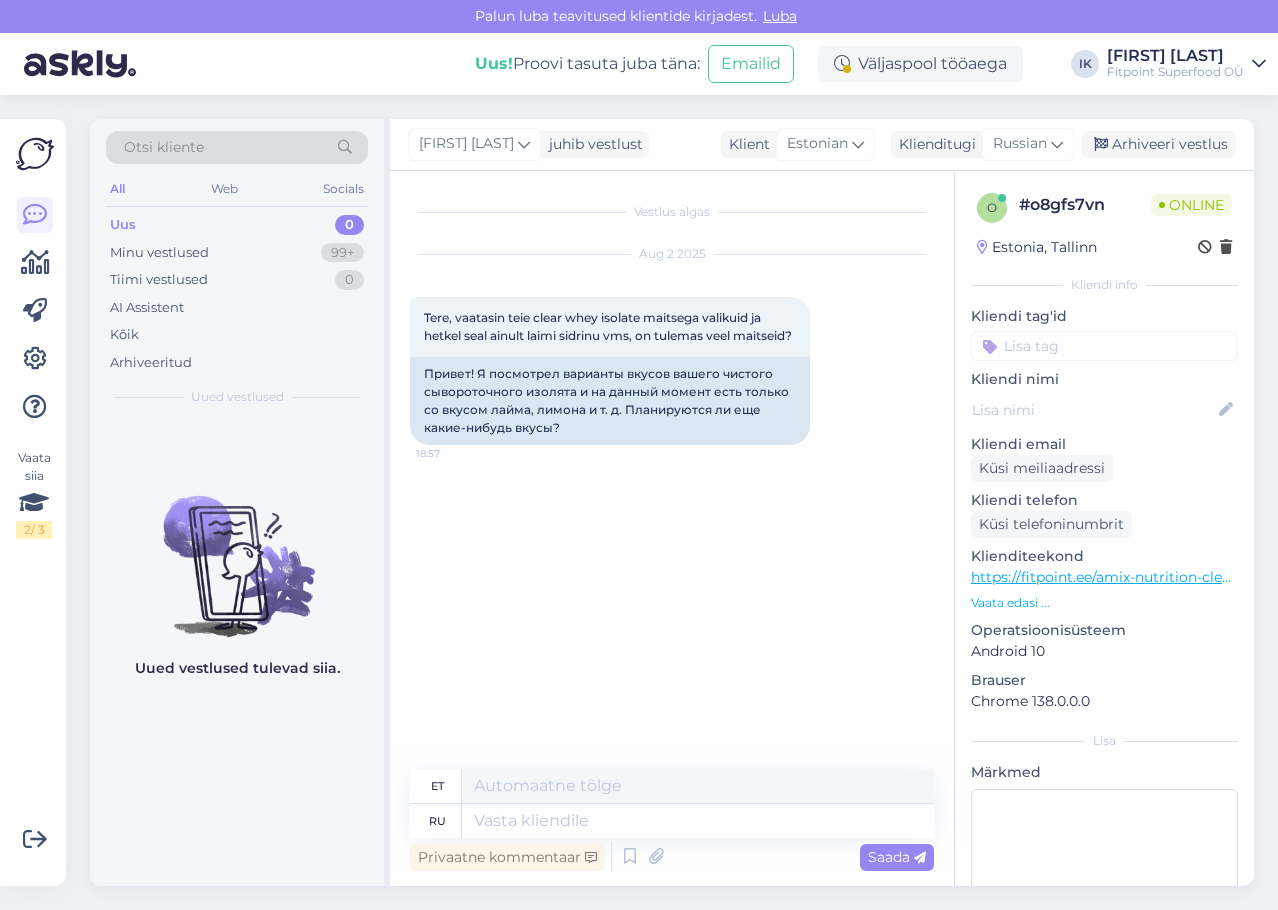 click on "https://fitpoint.ee/amix-nutrition-clear-iso-whey-1-kg/" at bounding box center [1156, 577] 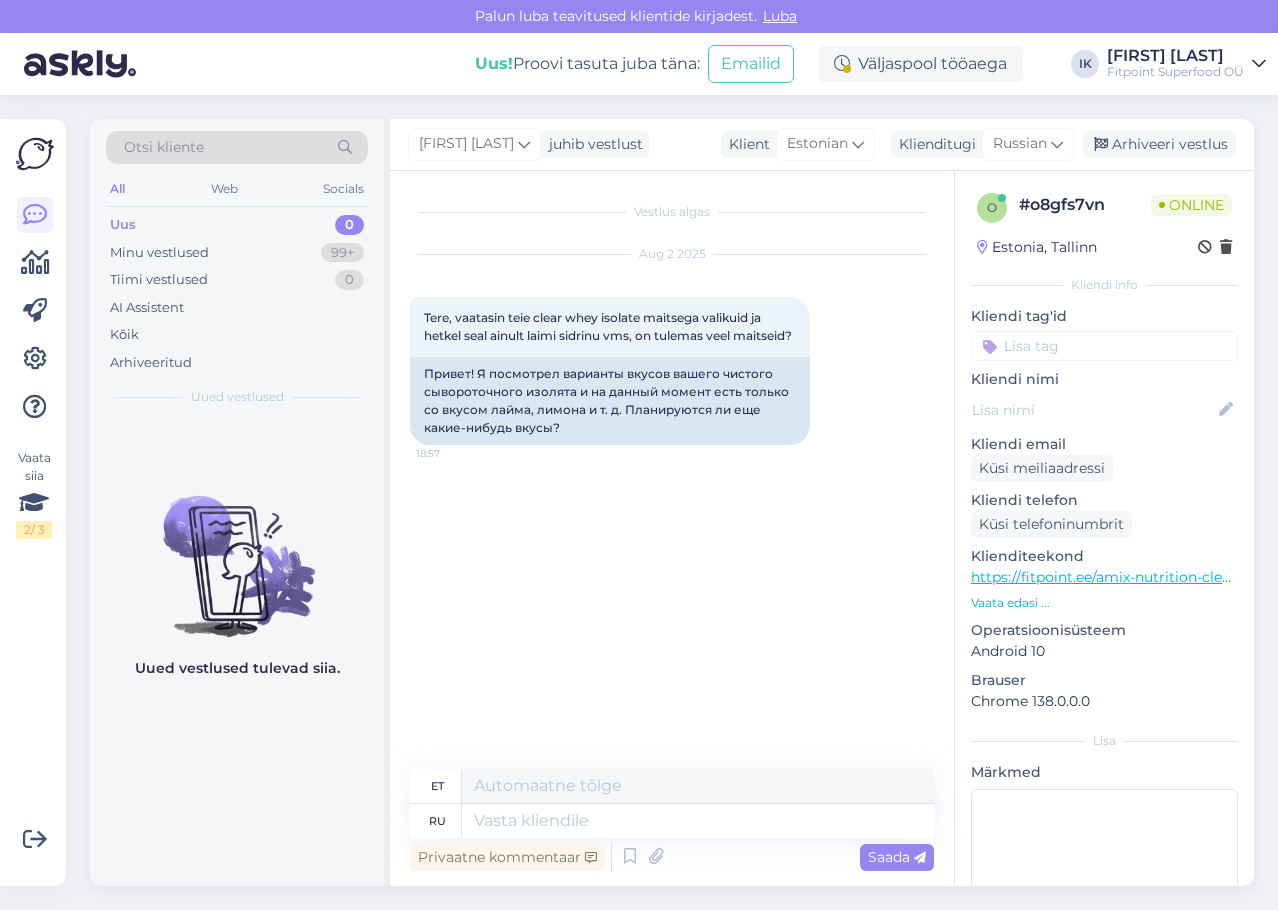 click on "Vestlus algas Aug 2 2025 Tere, vaatasin teie clear whey isolate maitsega valikuid ja hetkel seal ainult laimi sidrinu vms, on tulemas veel maitseid? 18:57  Привет! Я посмотрел варианты вкусов вашего чистого сывороточного изолята и на данный момент есть только со вкусом лайма, лимона и т. д. Планируются ли еще какие-нибудь вкусы?" at bounding box center [681, 471] 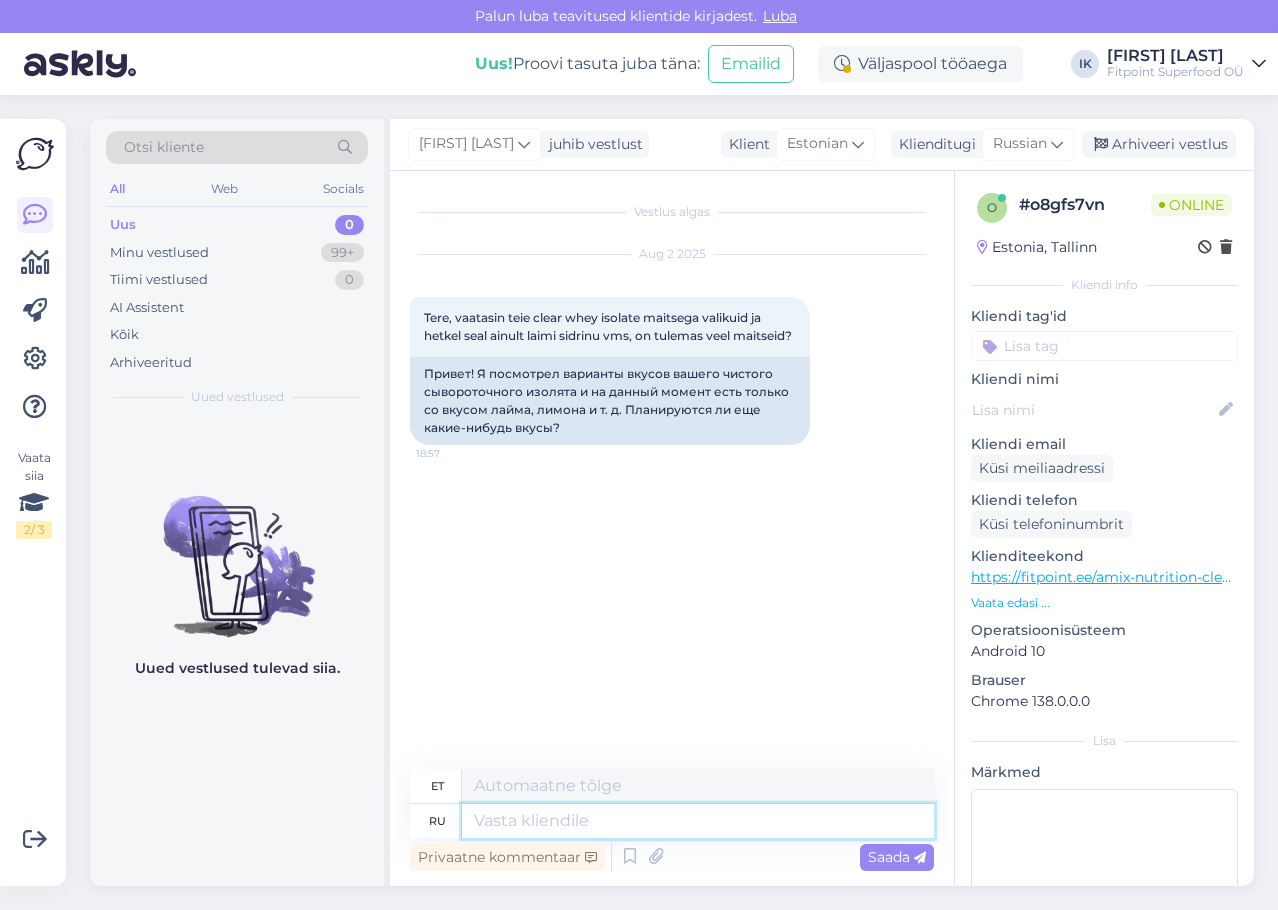 click at bounding box center (698, 821) 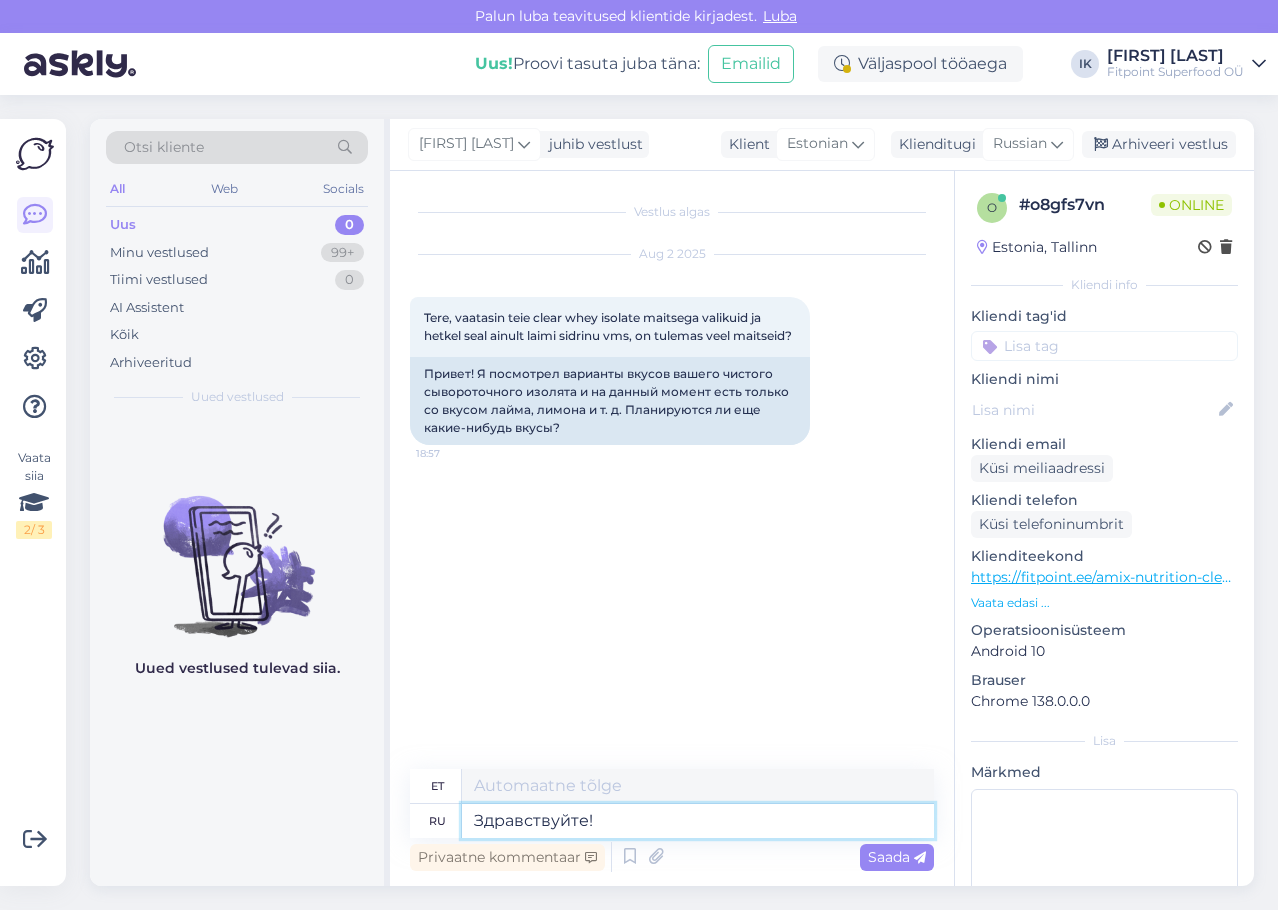 type on "Здравствуйте!" 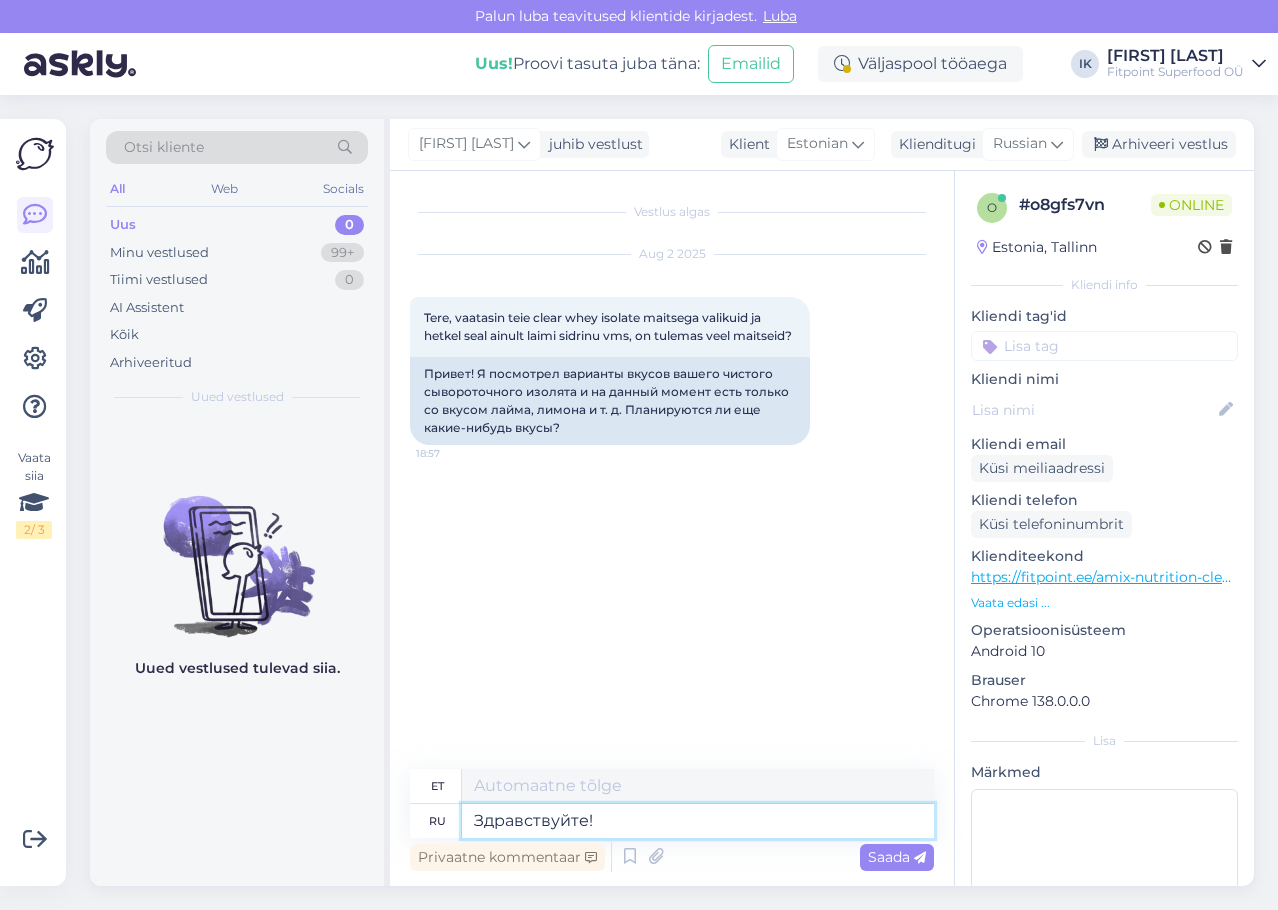 type on "Tere!" 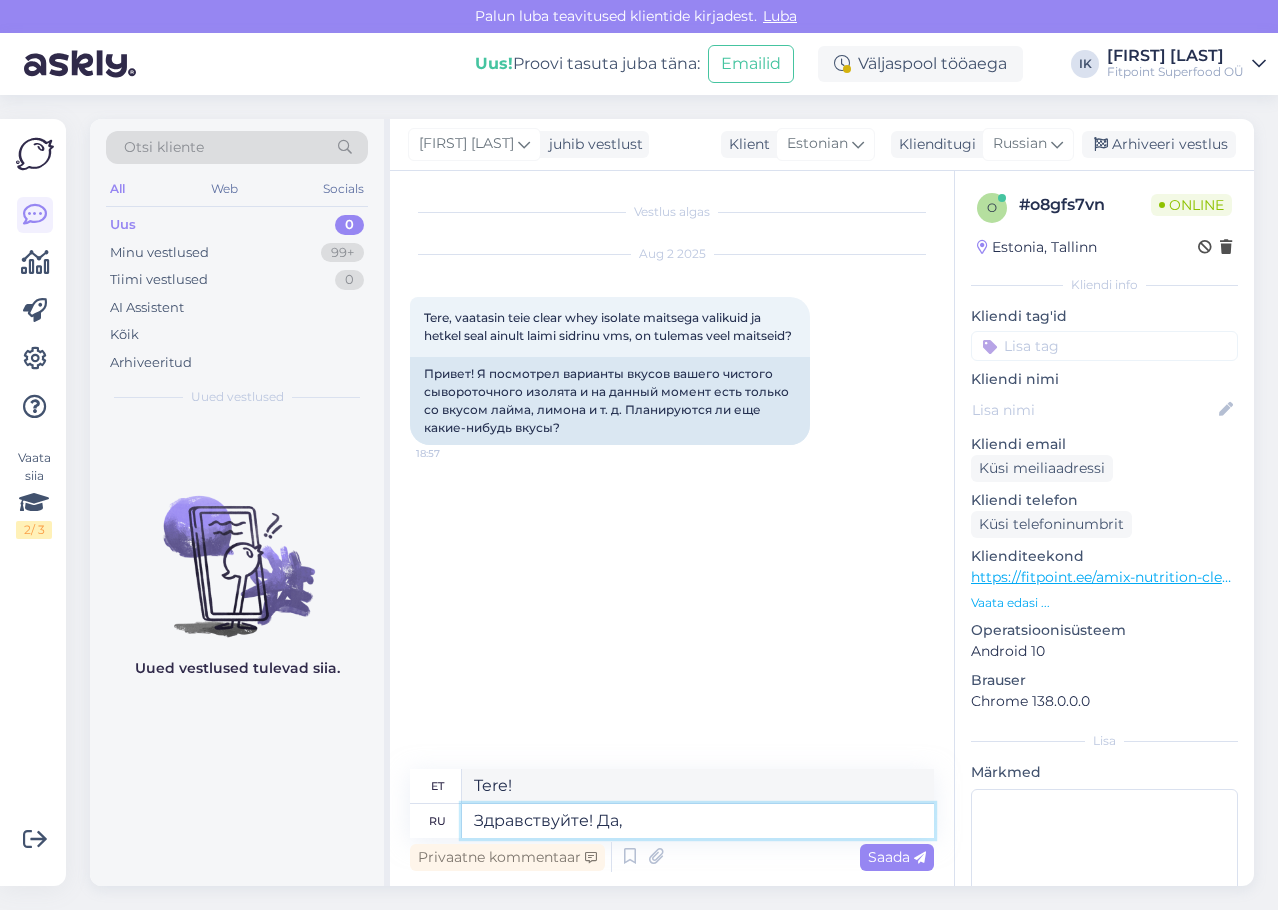 type on "Здравствуйте! Да, с" 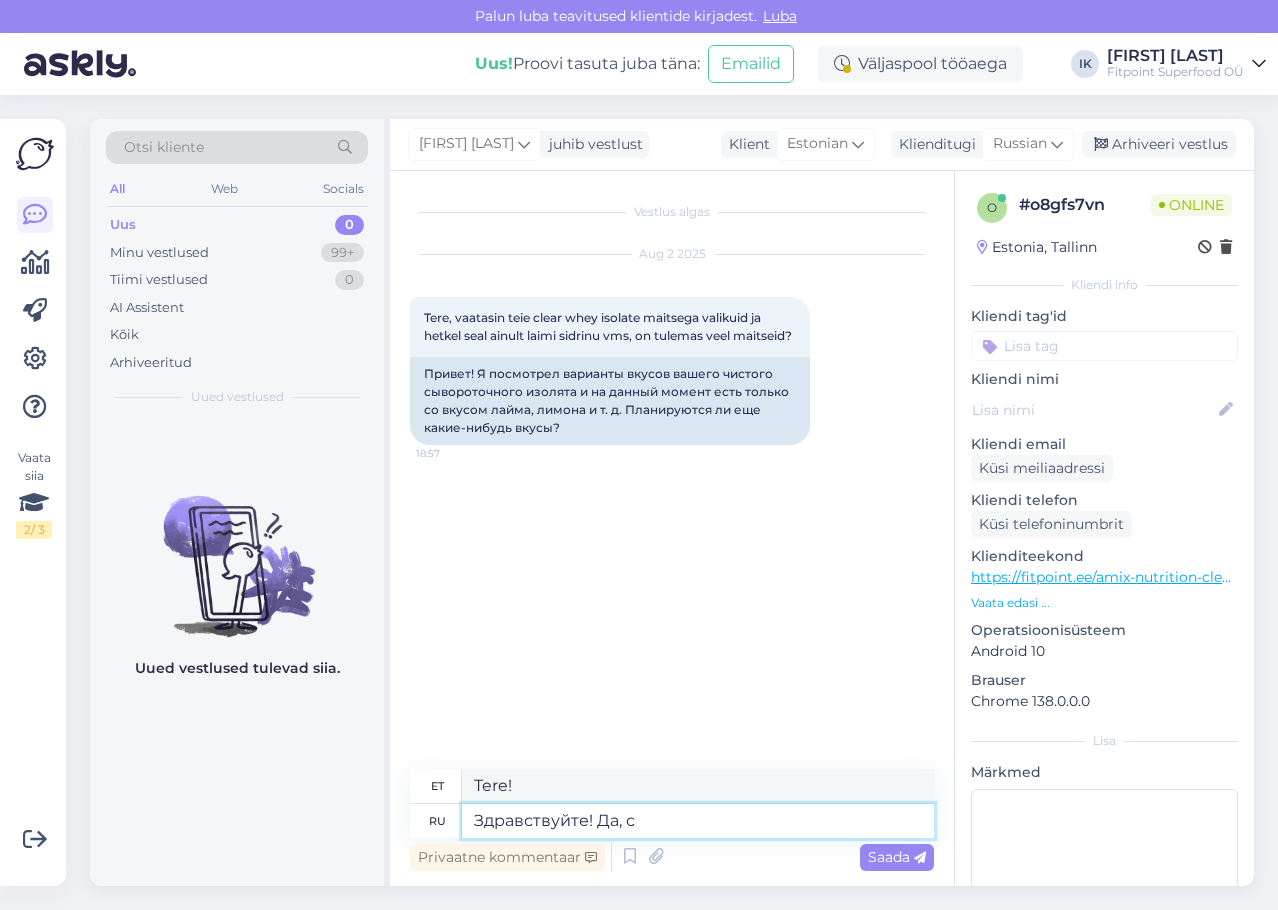 type on "Tere! Jah," 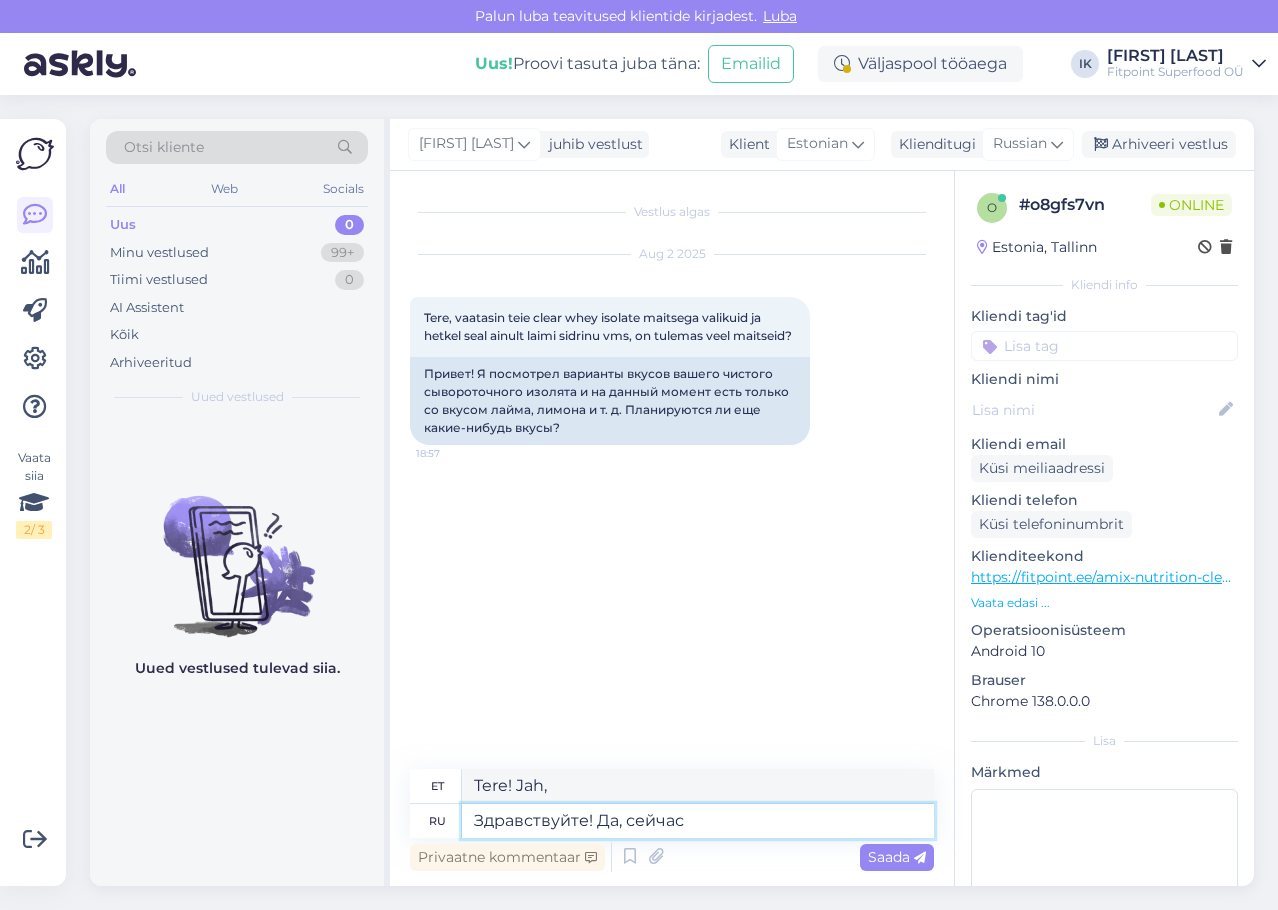 type on "Здравствуйте! Да, сейчас" 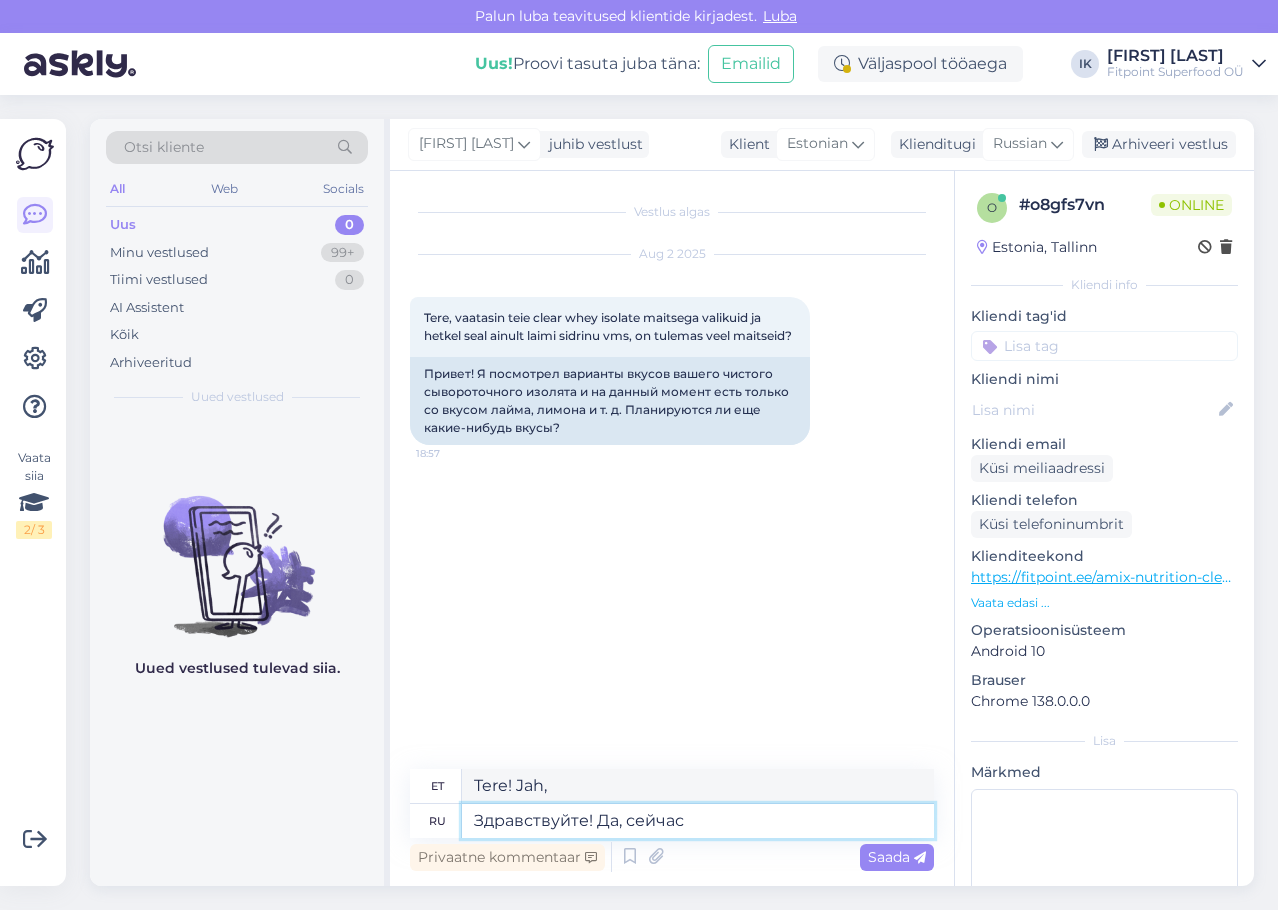 type on "Tere! Jah, nüüd küll." 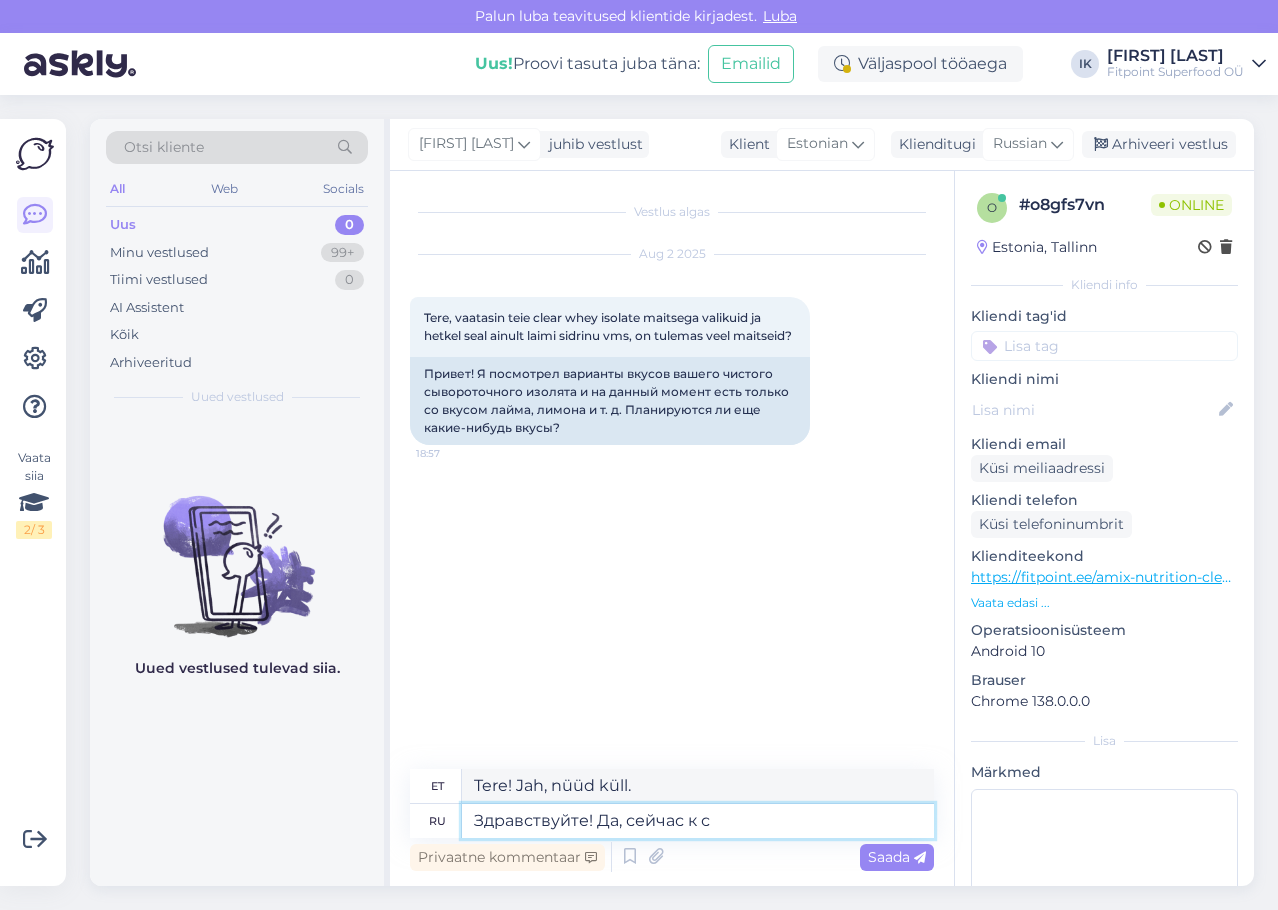 type on "Здравствуйте! Да, сейчас к со" 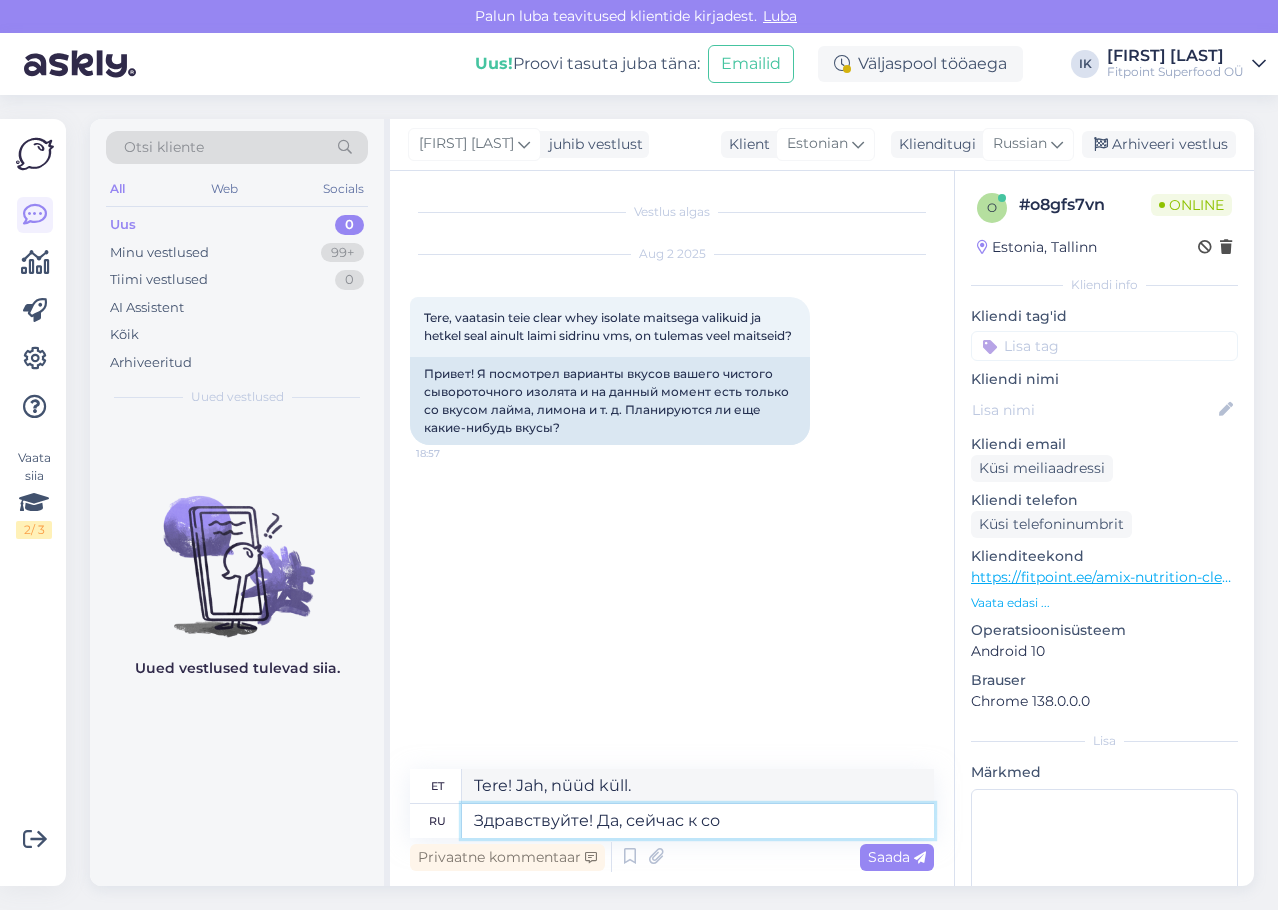 type on "Tere! Jah, nüüd edasi" 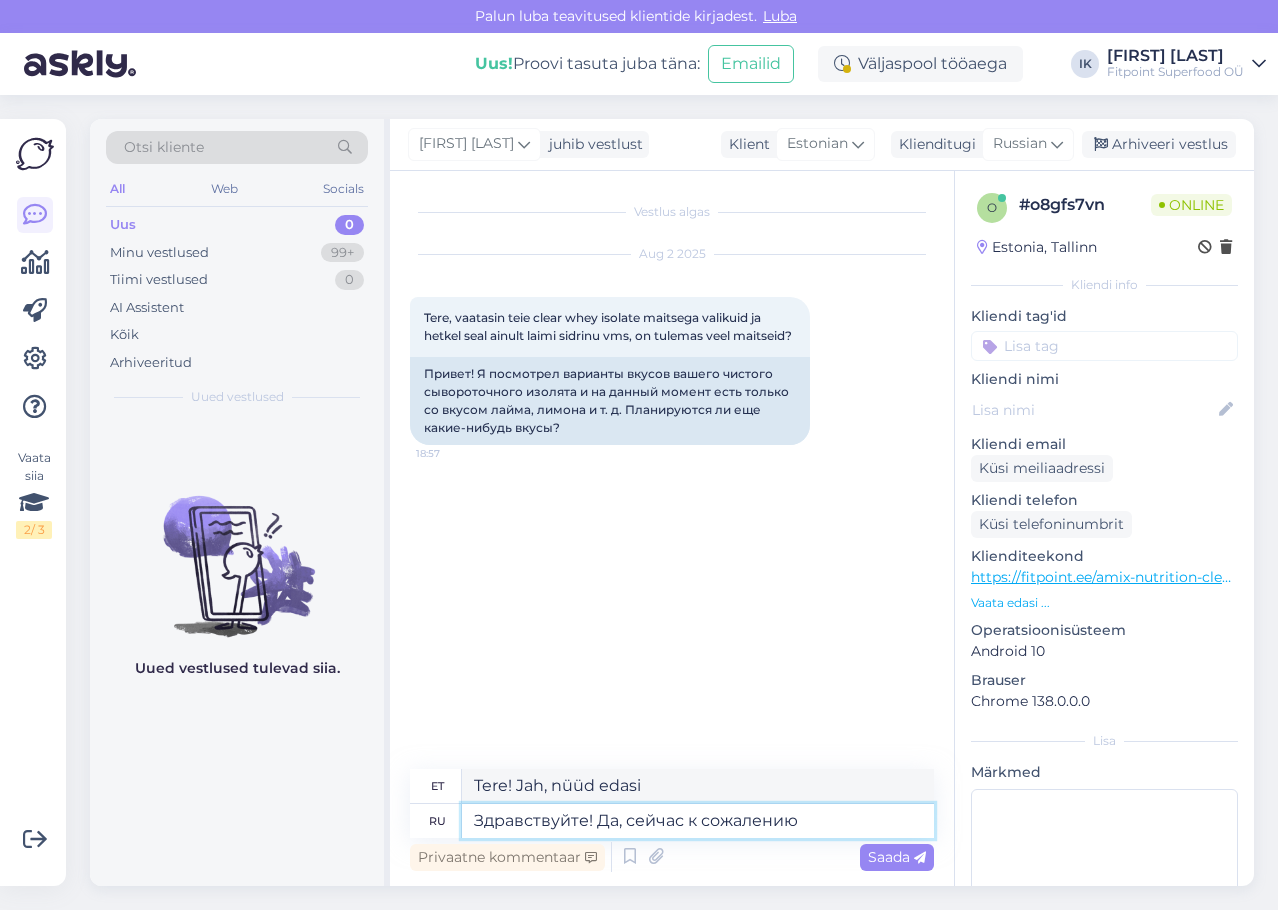 type on "Здравствуйте! Да, сейчас к сожалению." 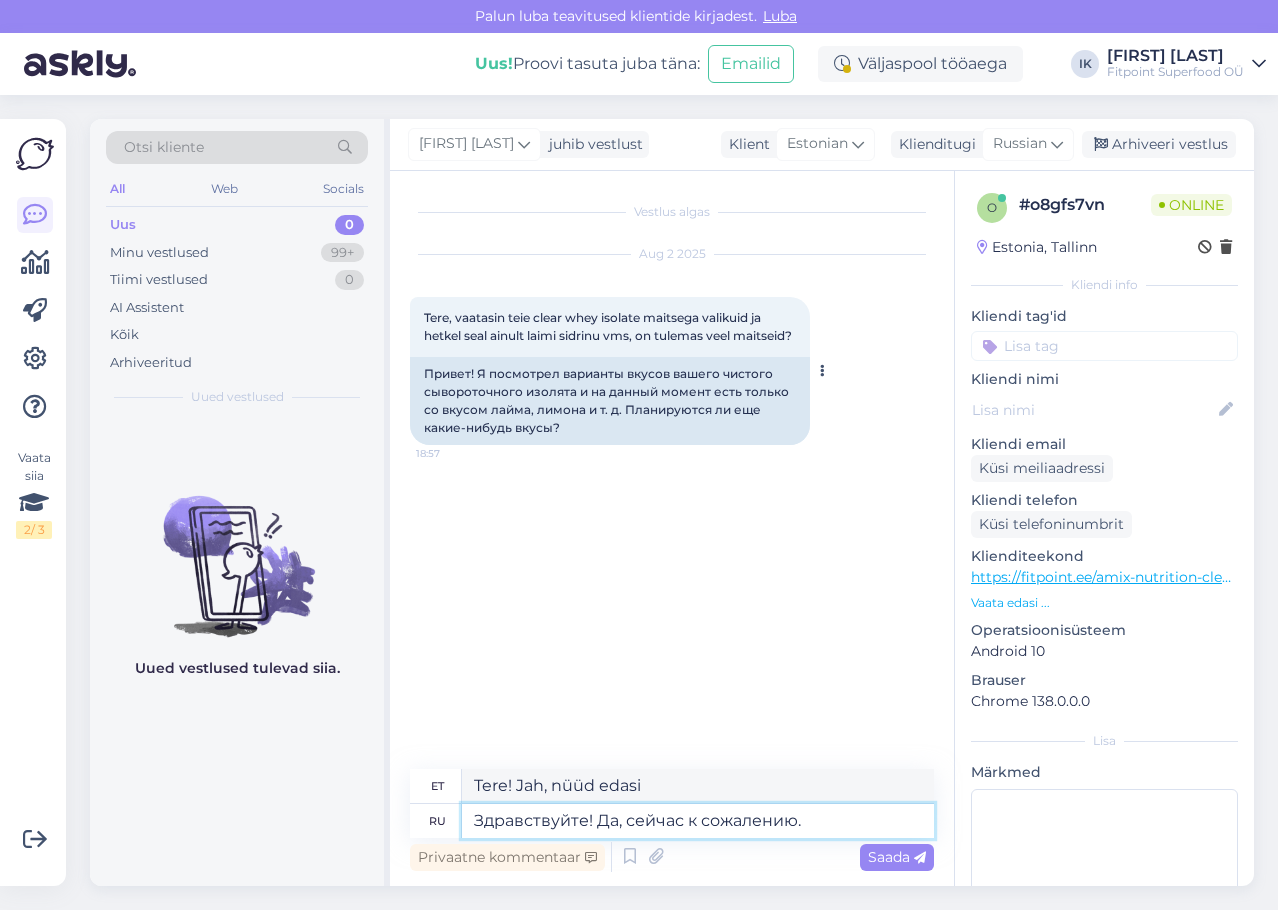 type on "Tere! Jah, kahjuks mitte praegu." 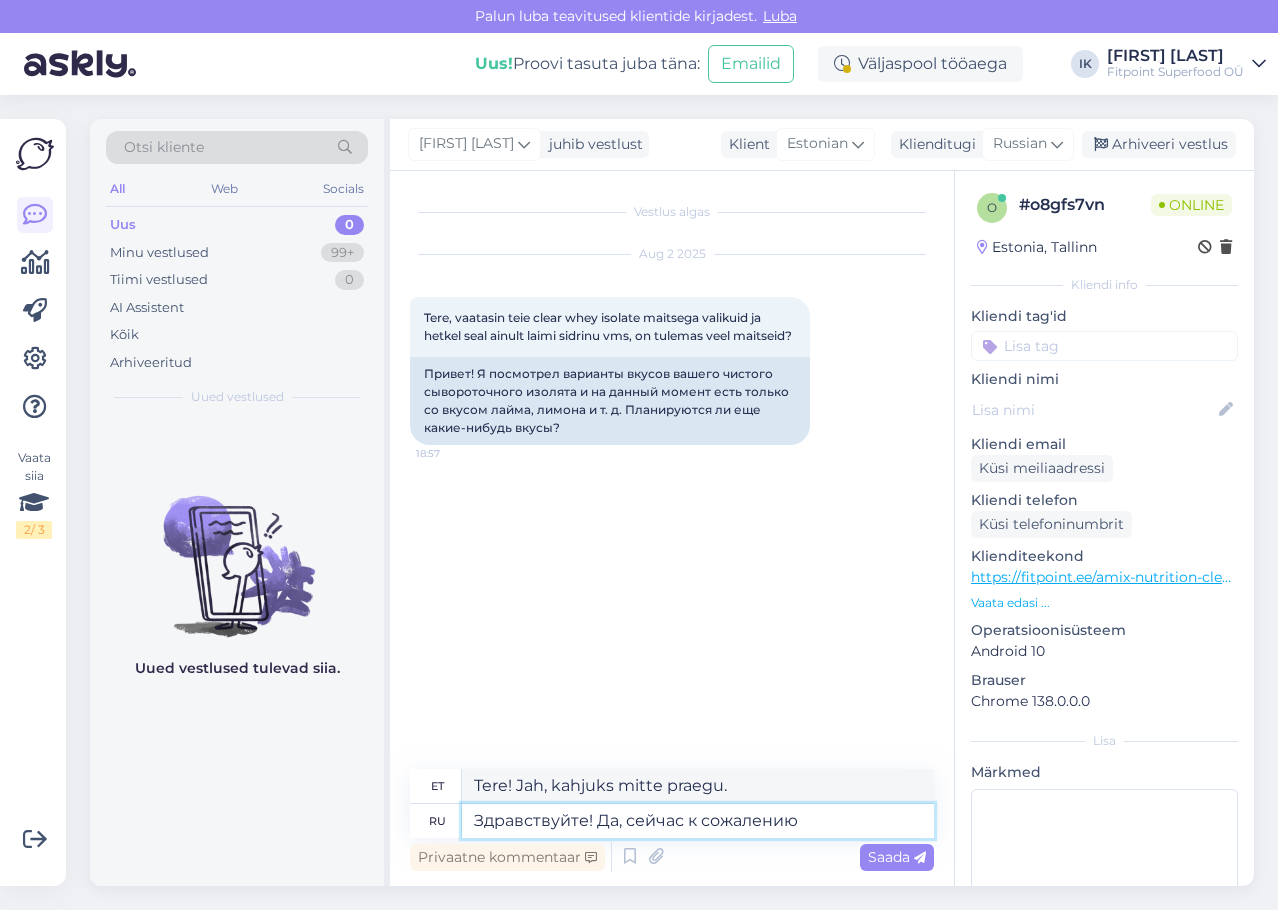 type on "Здравствуйте! Да, сейчас к сожалению" 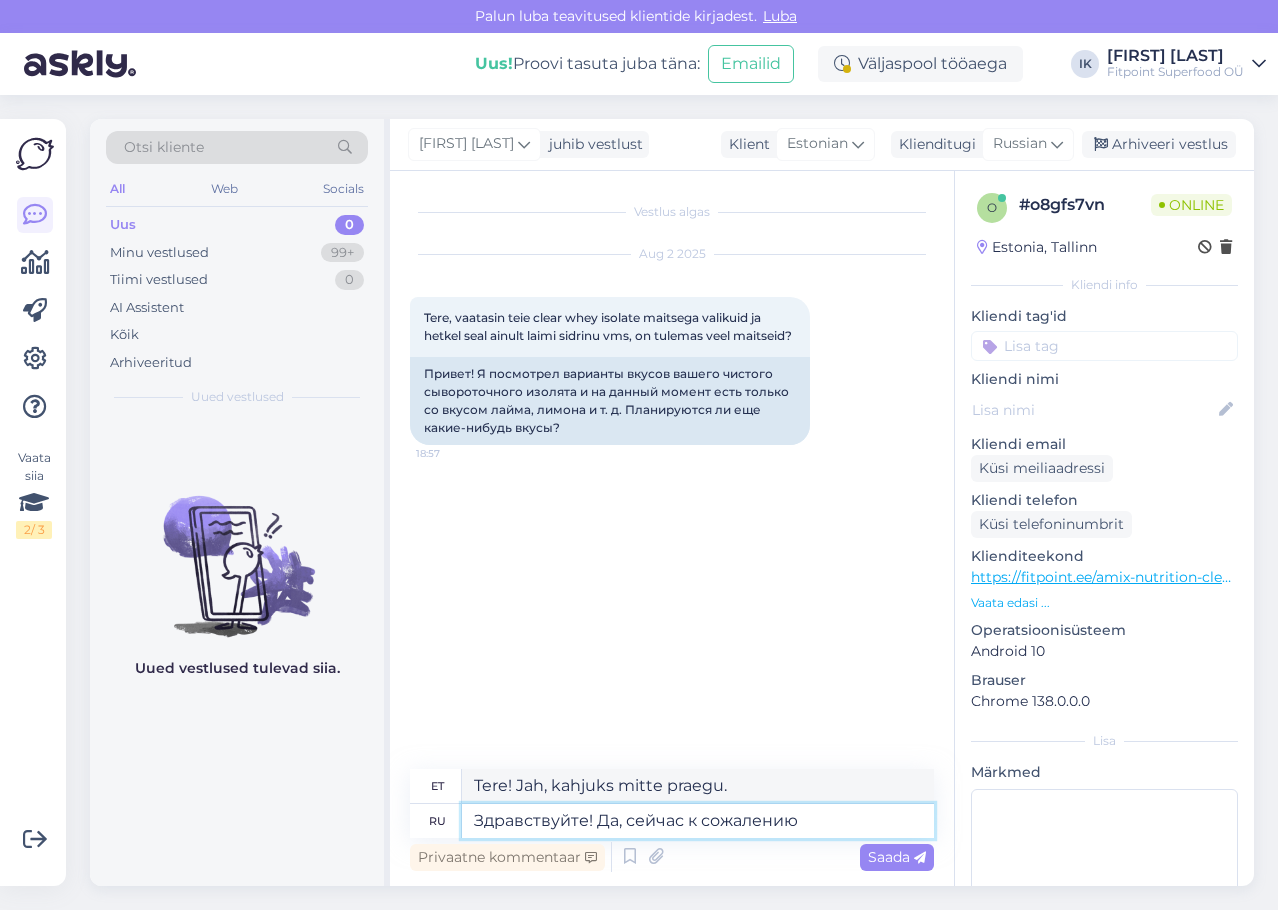 type on "Tere! Jah, kahjuks nüüd" 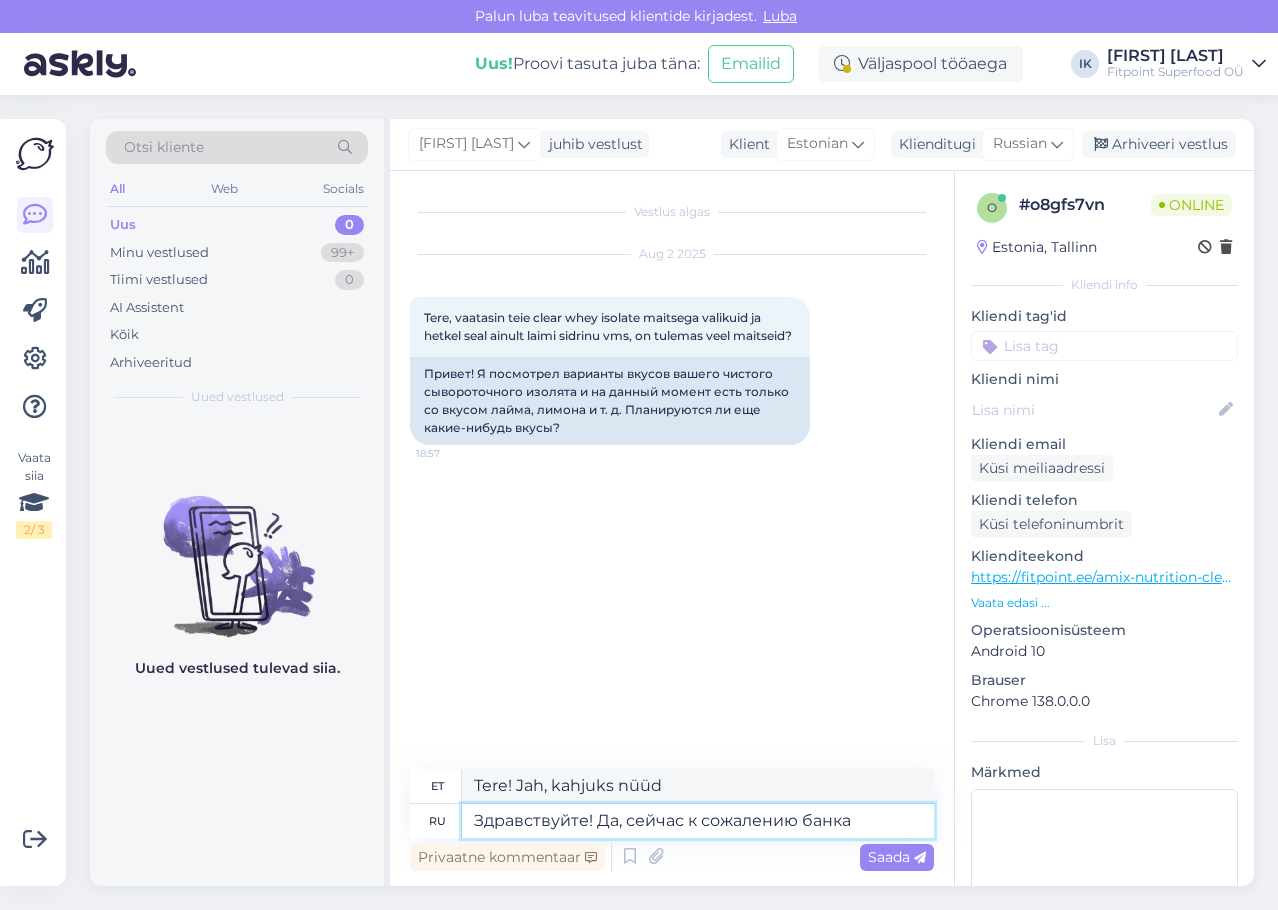 type on "Здравствуйте! Да, сейчас к сожалению банка п" 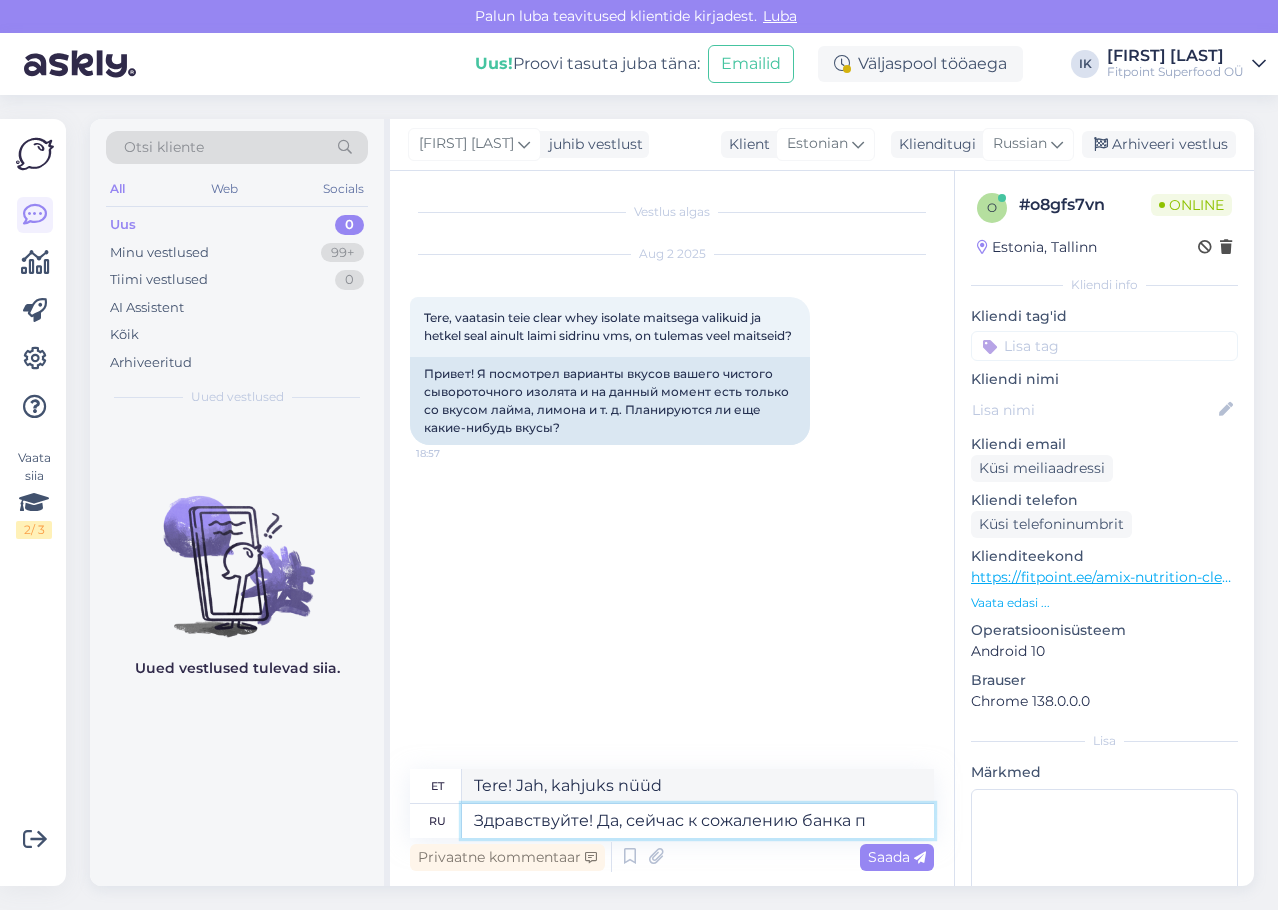 type on "Tere! Jah, kahjuks on pank nüüd" 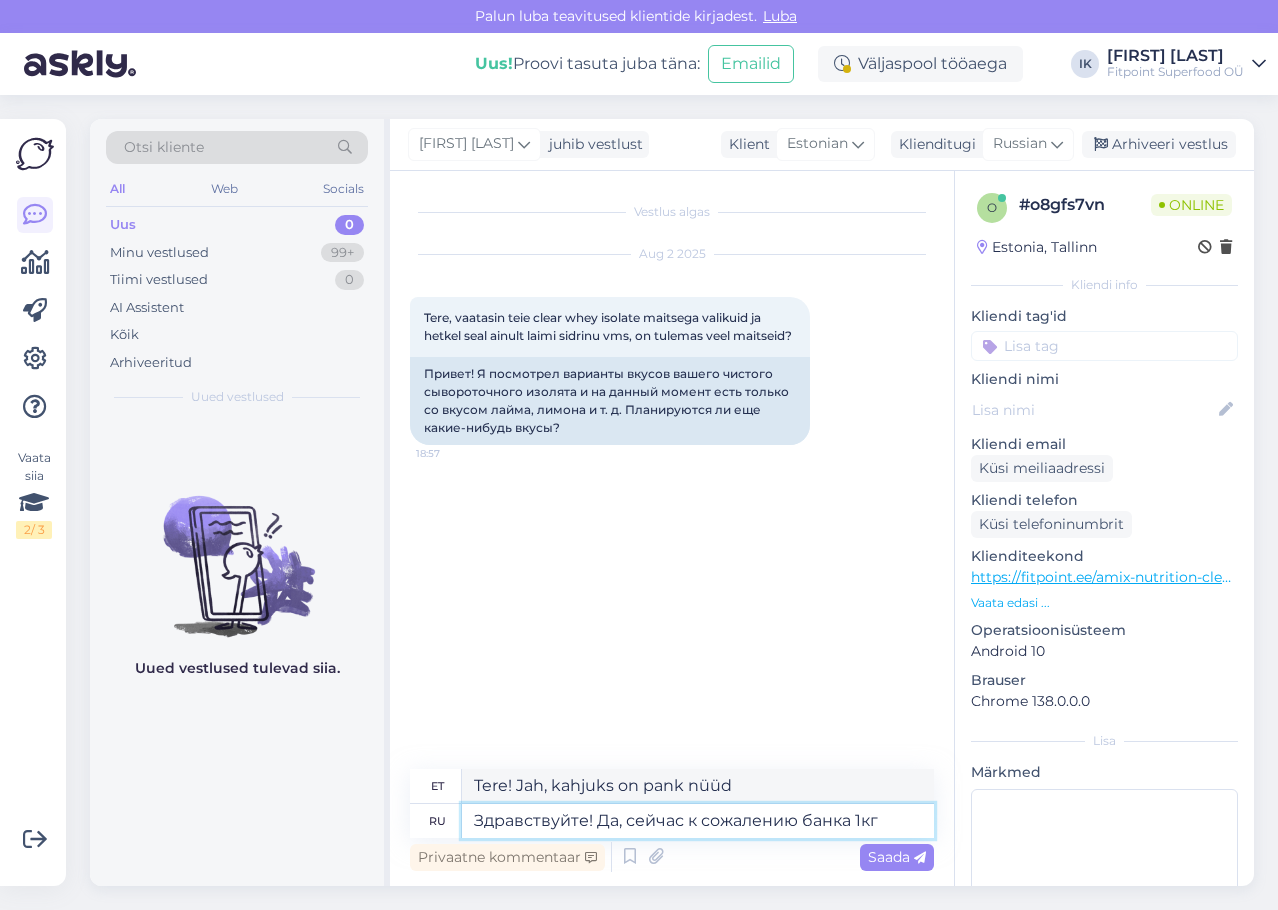 type on "Здравствуйте! Да, сейчас к сожалению банка 1кг е" 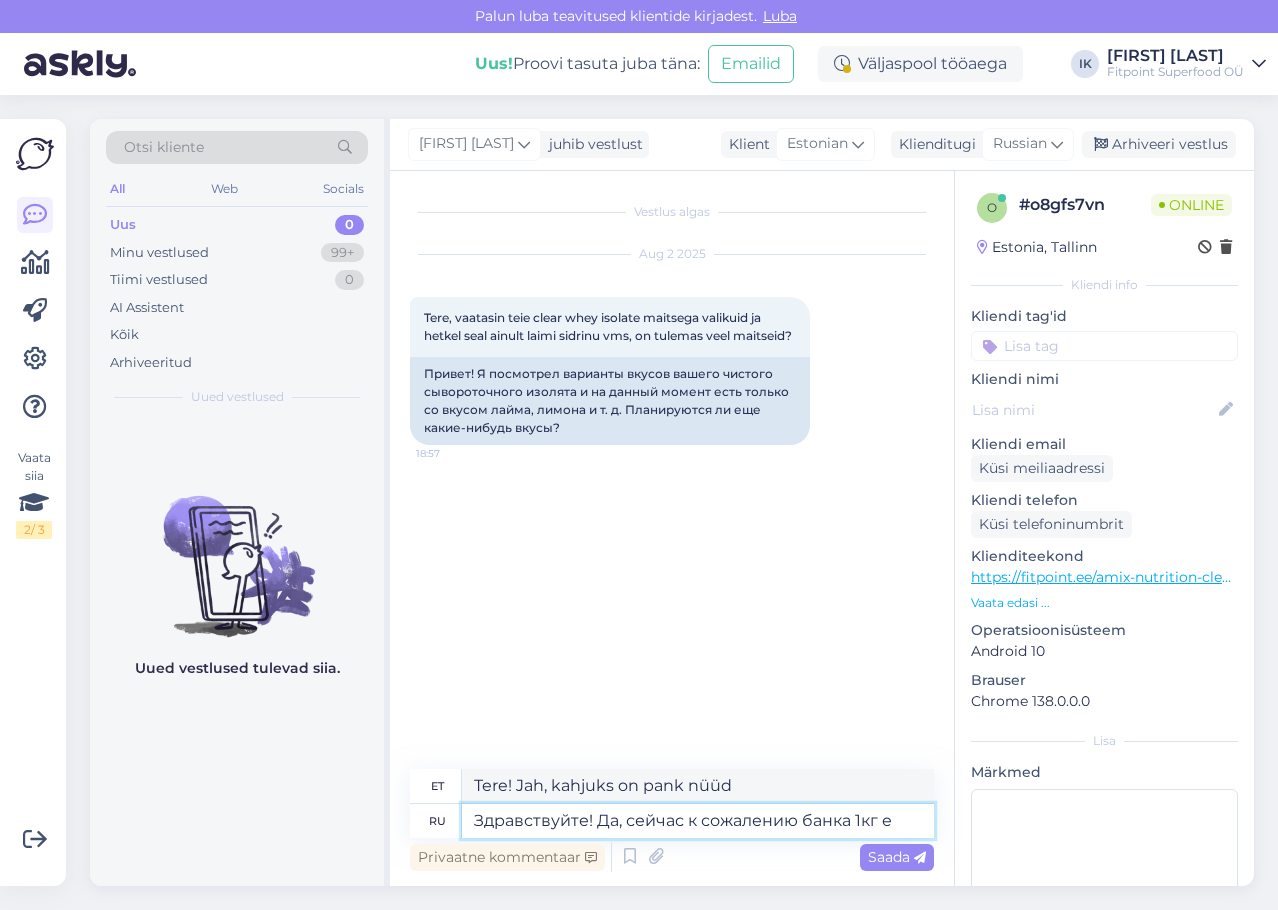 type on "Tere! Jah, kahjuks on purk nüüd 1 kg" 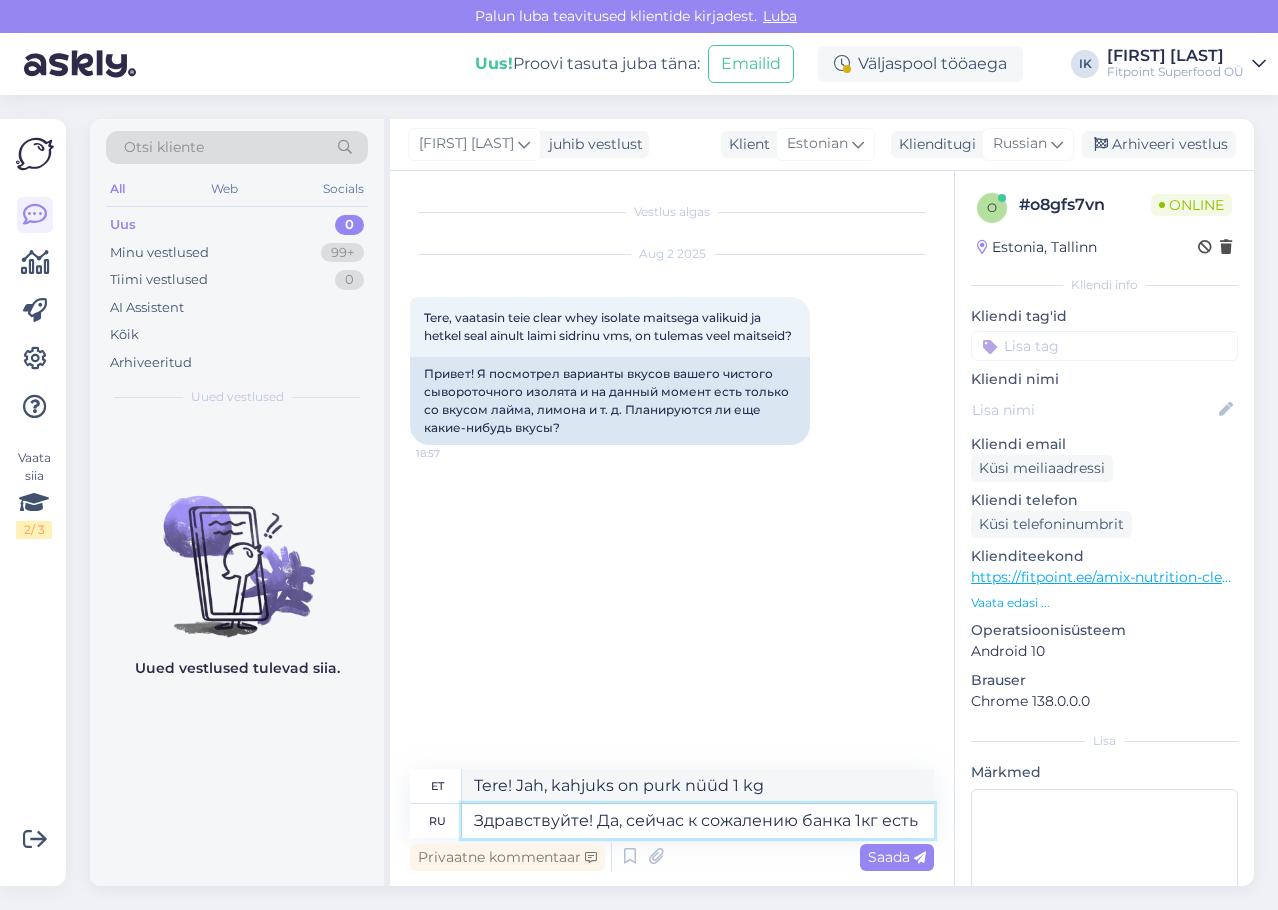 type on "Здравствуйте! Да, сейчас к сожалению банка 1кг есть т" 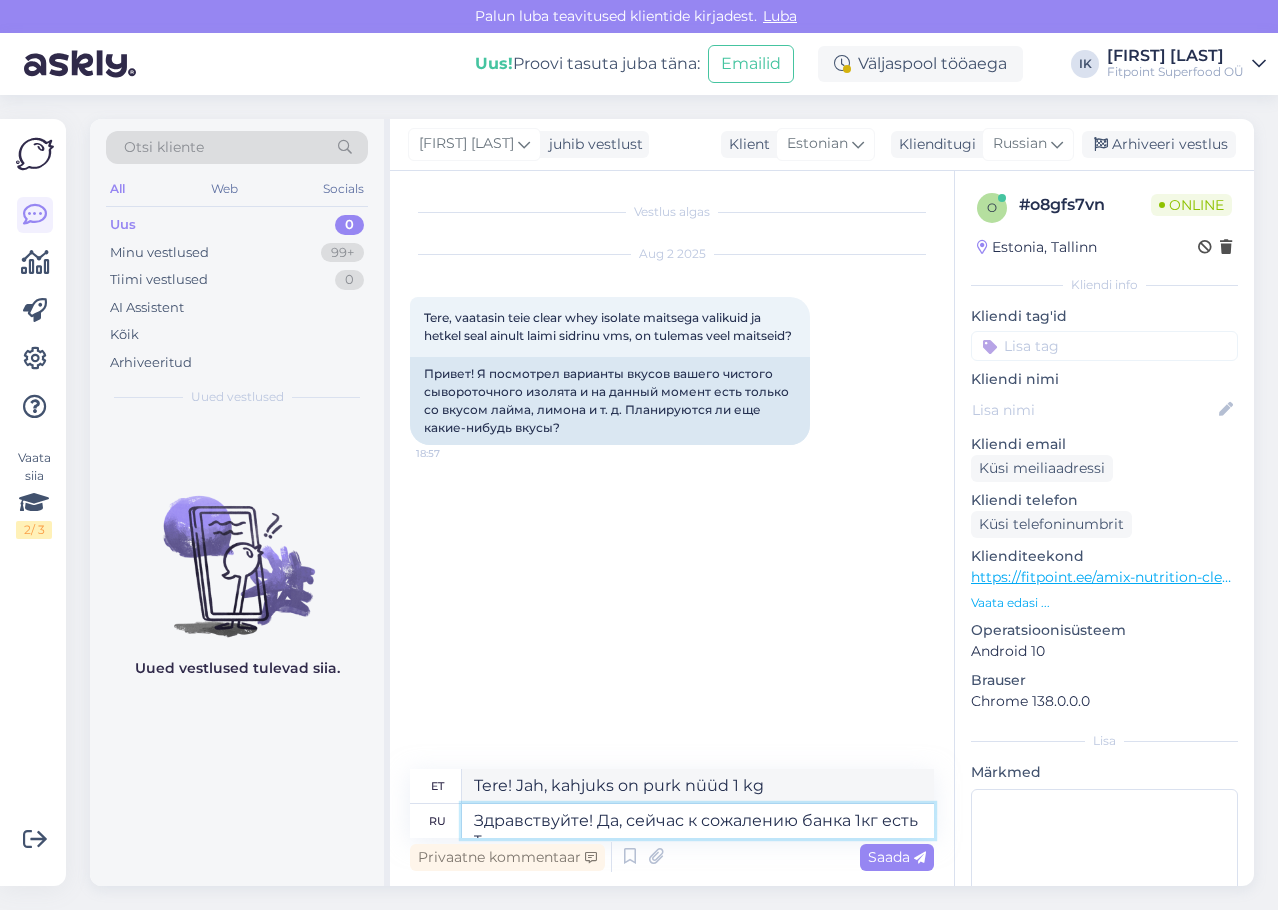 type on "Tere! Jah, kahjuks on nüüd 1 kg purk olemas." 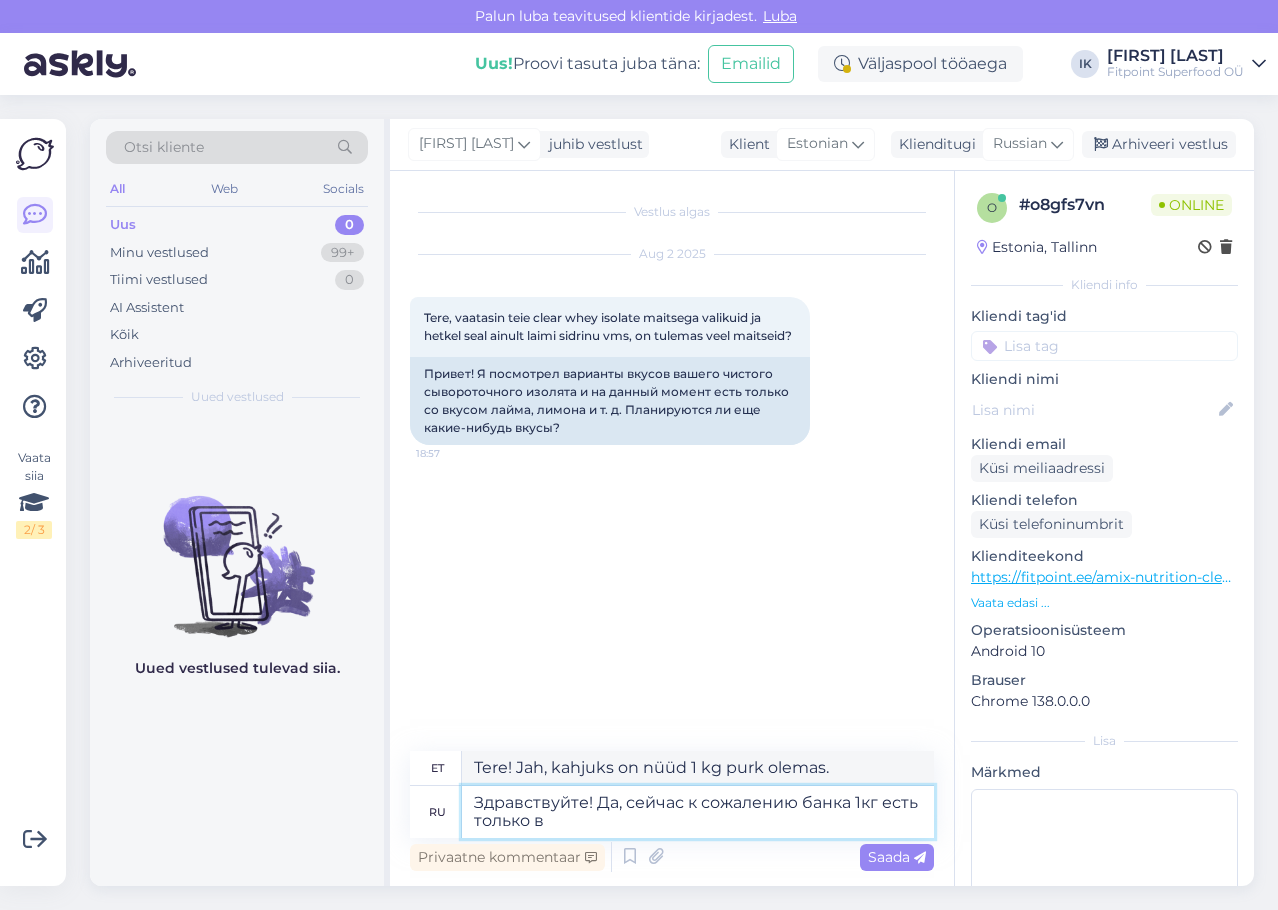 type on "Здравствуйте! Да, сейчас к сожалению банка 1кг есть только в" 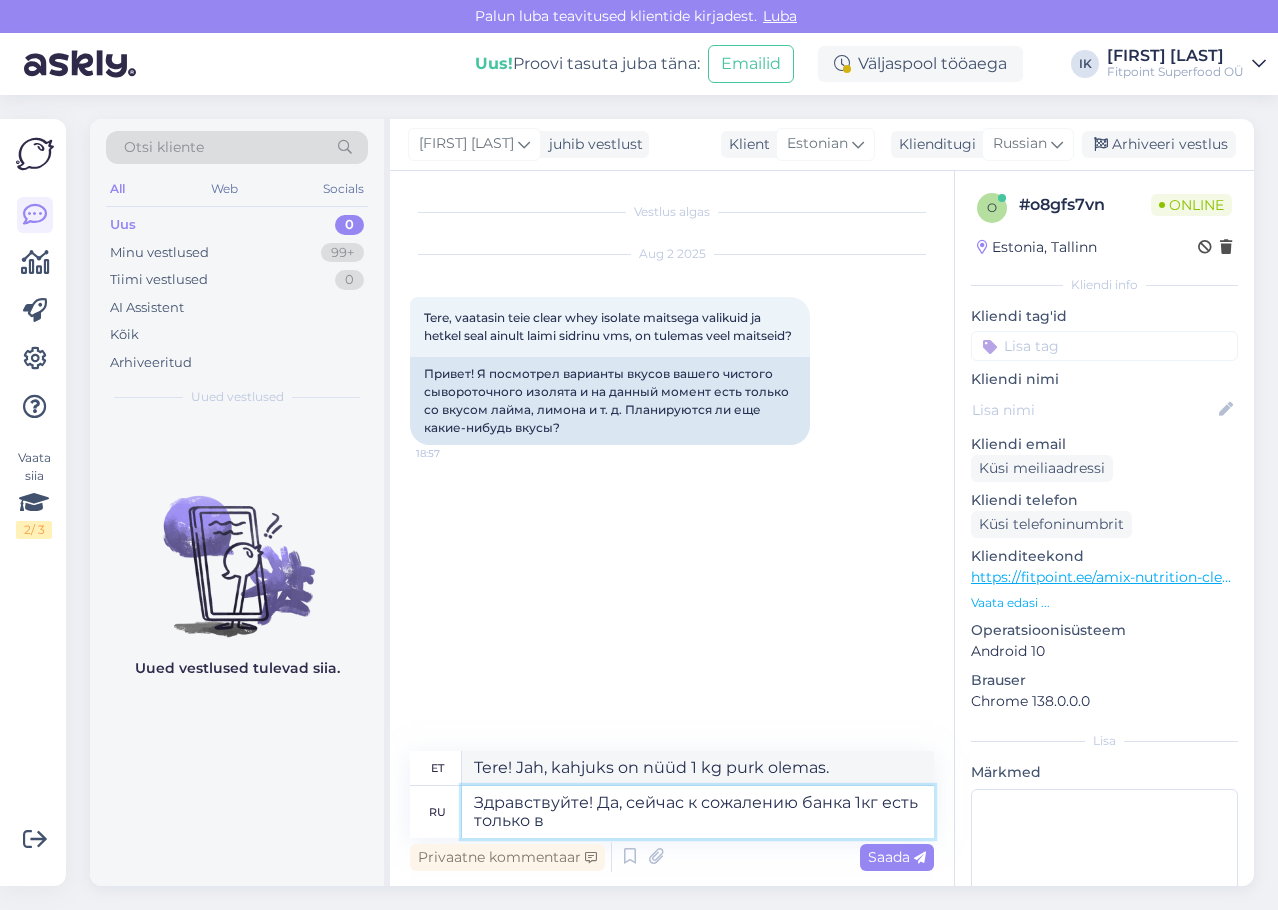 type on "Tere! Jah, kahjuks on nüüd ainult 1 kg purk." 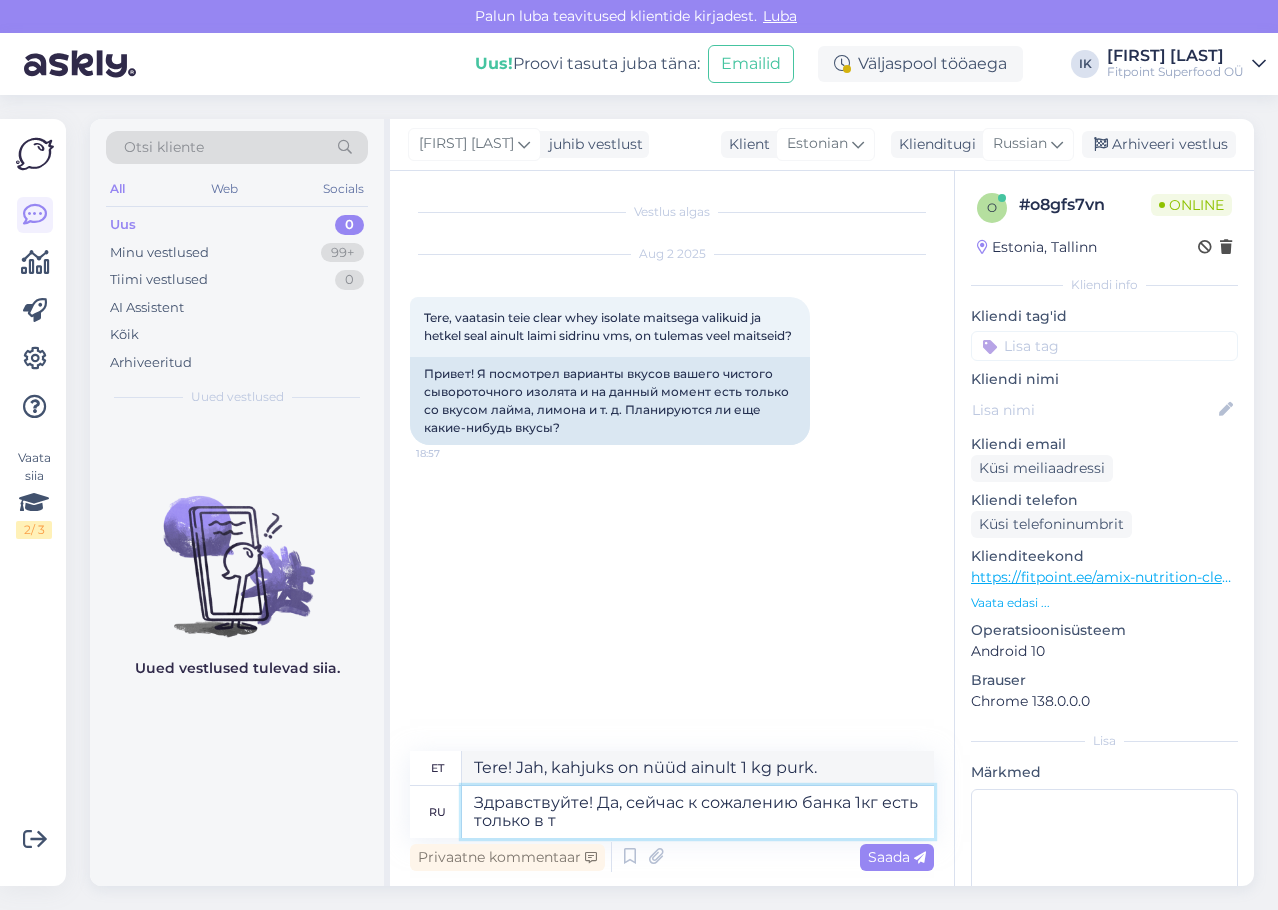 type on "Здравствуйте! Да, сейчас к сожалению банка 1кг есть только в та" 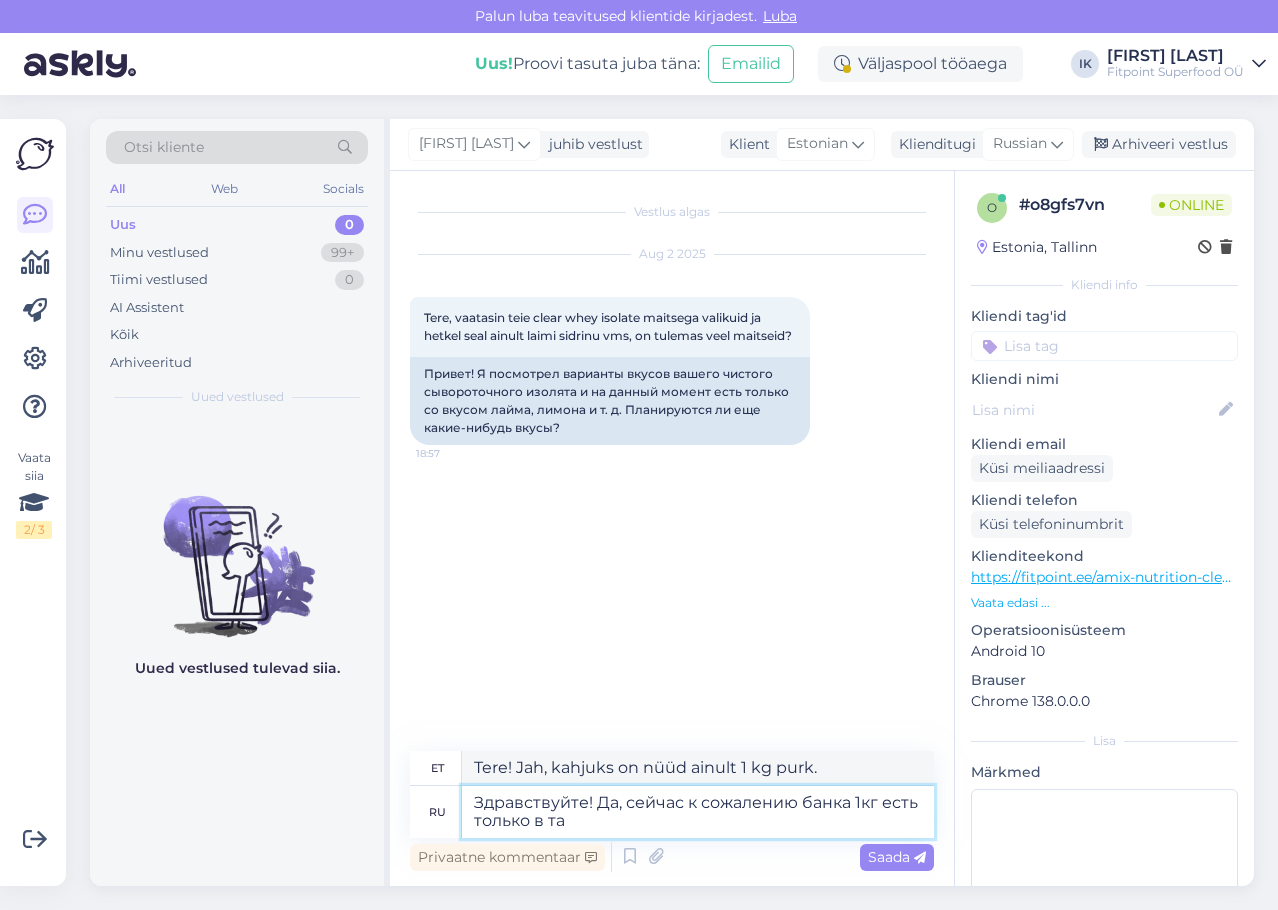 type on "Tere! Jah, kahjuks on 1 kg purk nüüd saadaval ainult ..." 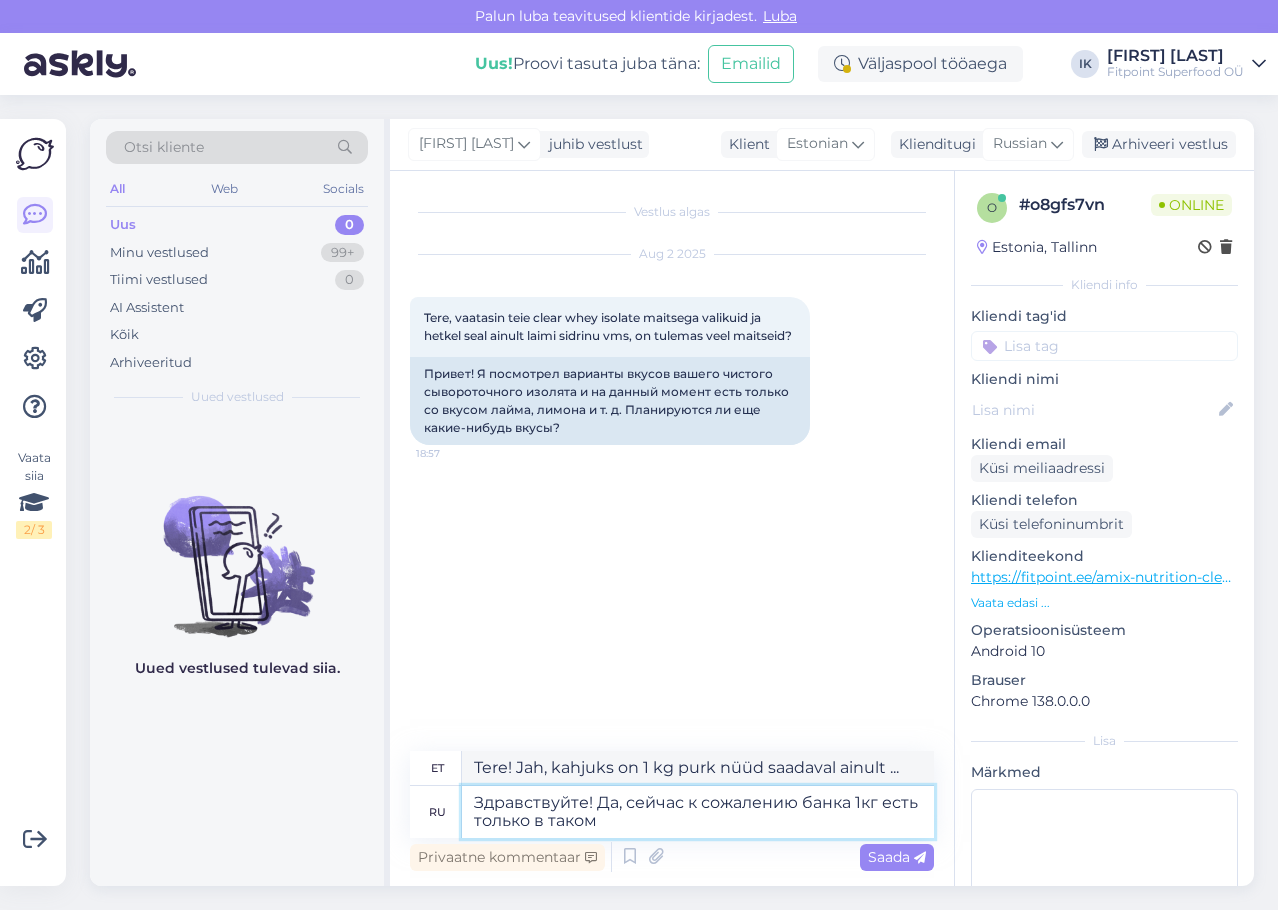 type on "Здравствуйте! Да, сейчас к сожалению банка 1кг есть только в таком в" 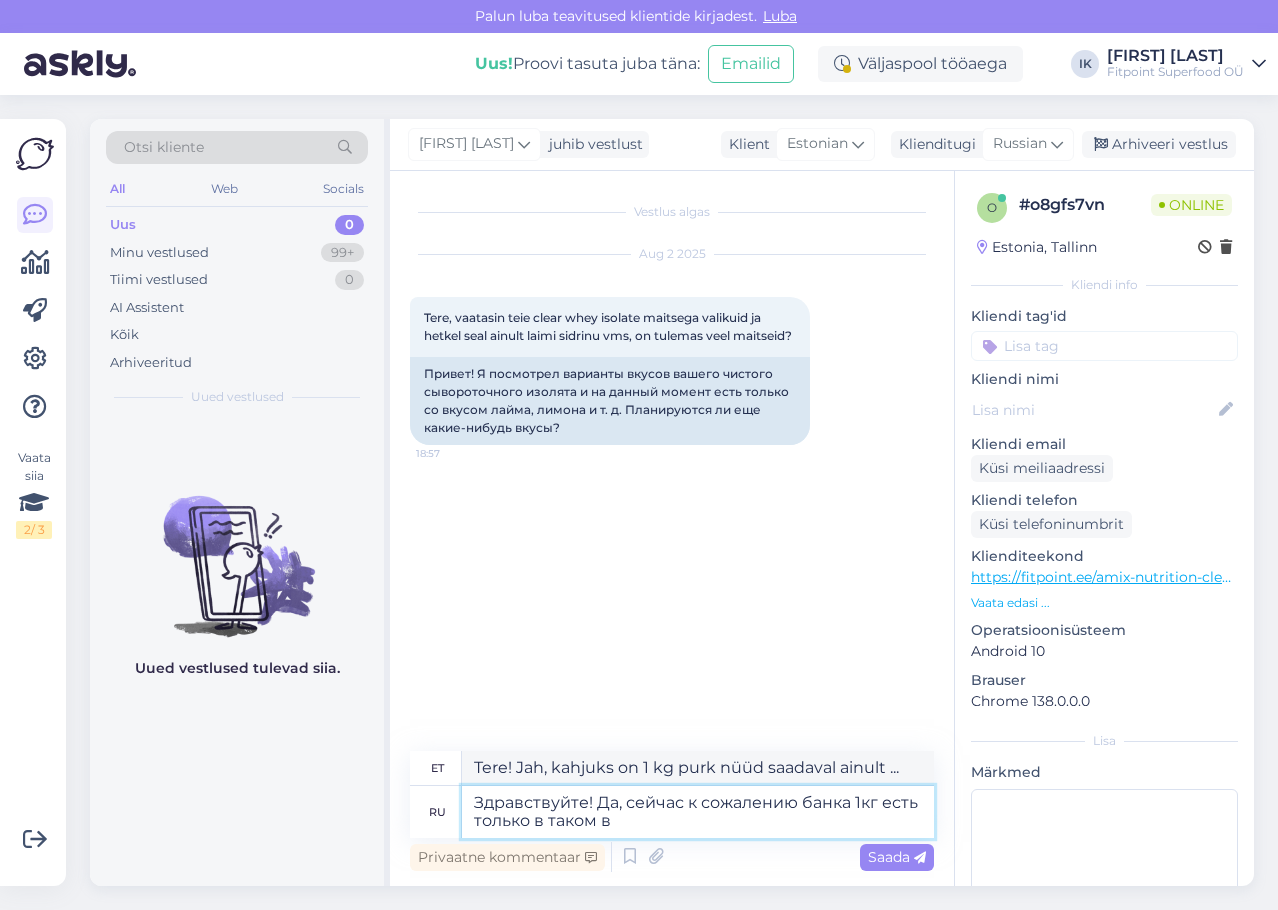 type on "Tere! Jah, kahjuks on 1 kg purk nüüd saadaval ainult selles" 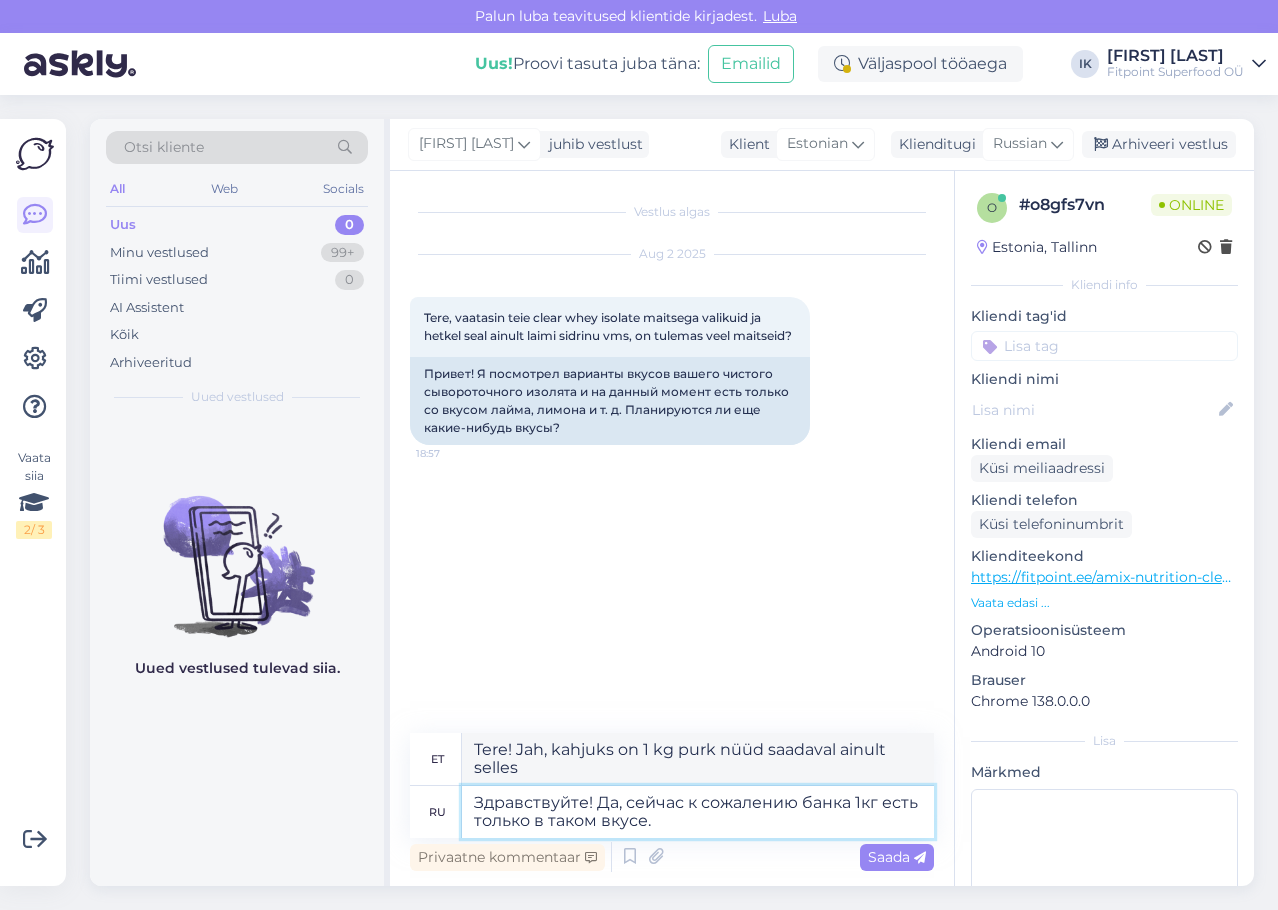 type on "Здравствуйте! Да, сейчас к сожалению банка 1кг есть только в таком вкусе." 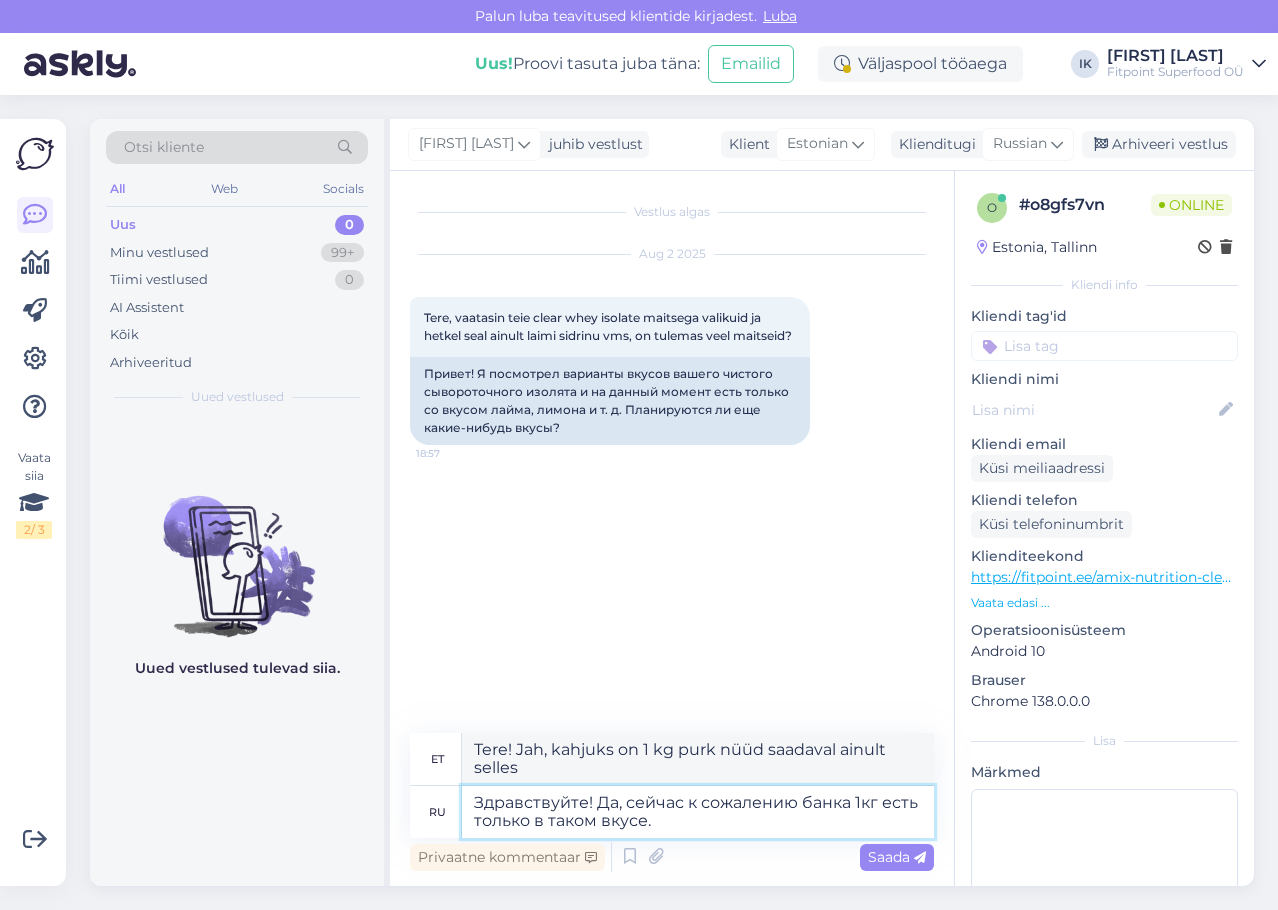 type on "Tere! Jah, kahjuks on 1 kg purk saadaval ainult selle maitsega." 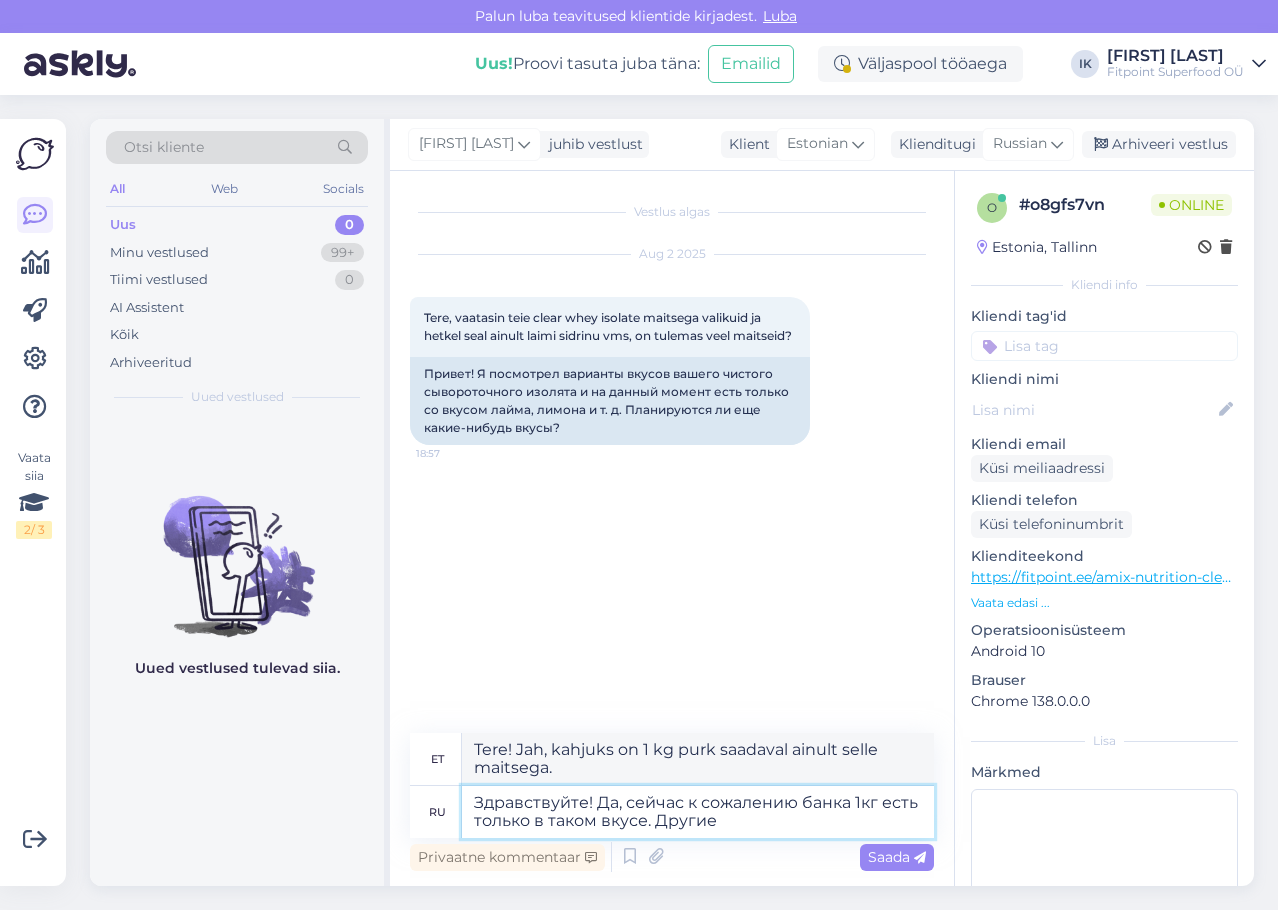 type on "Здравствуйте! Да, сейчас к сожалению банка 1кг есть только в таком вкусе. Другие в" 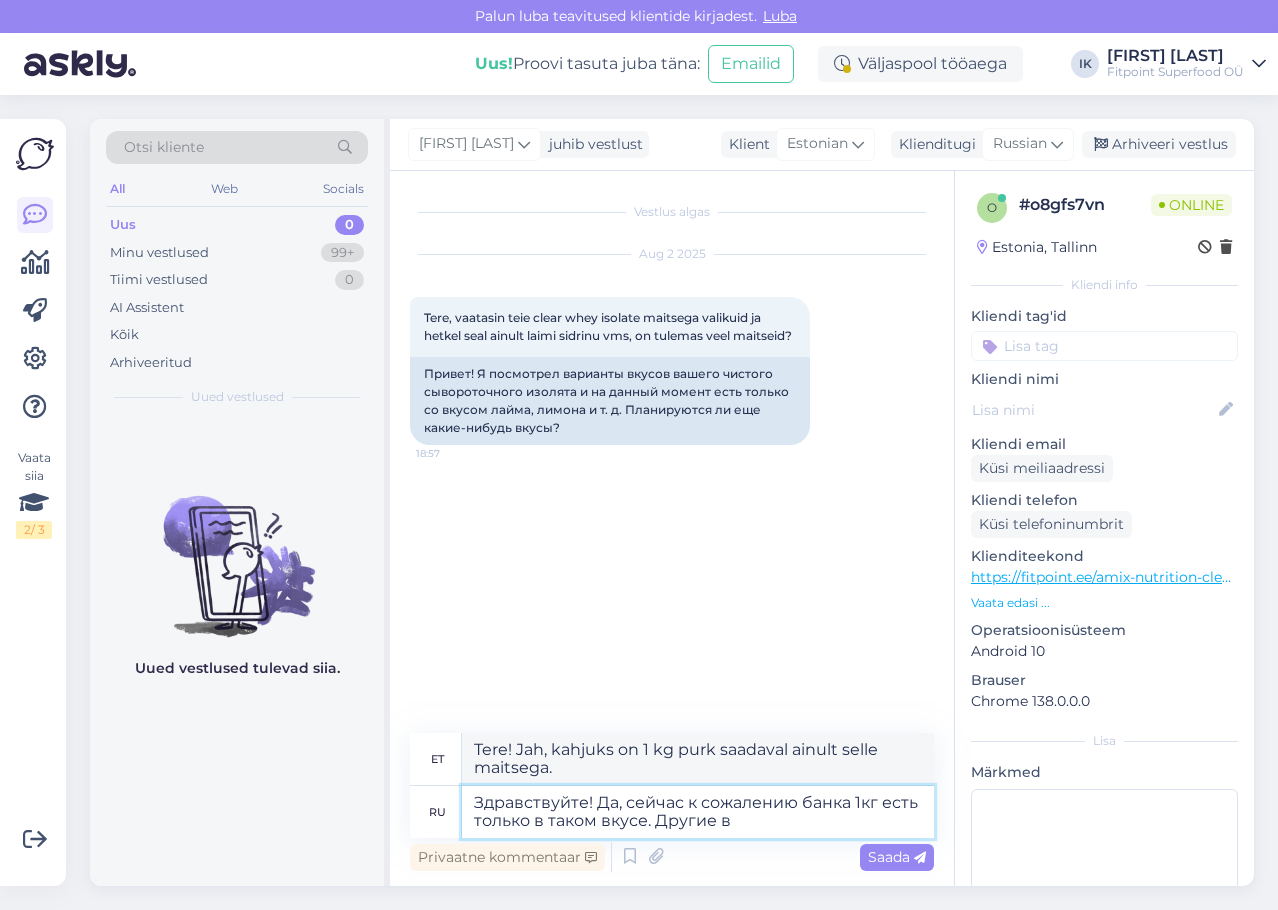 type on "Tere! Jah, kahjuks on 1 kg purk nüüd saadaval ainult selle maitsega. Teised" 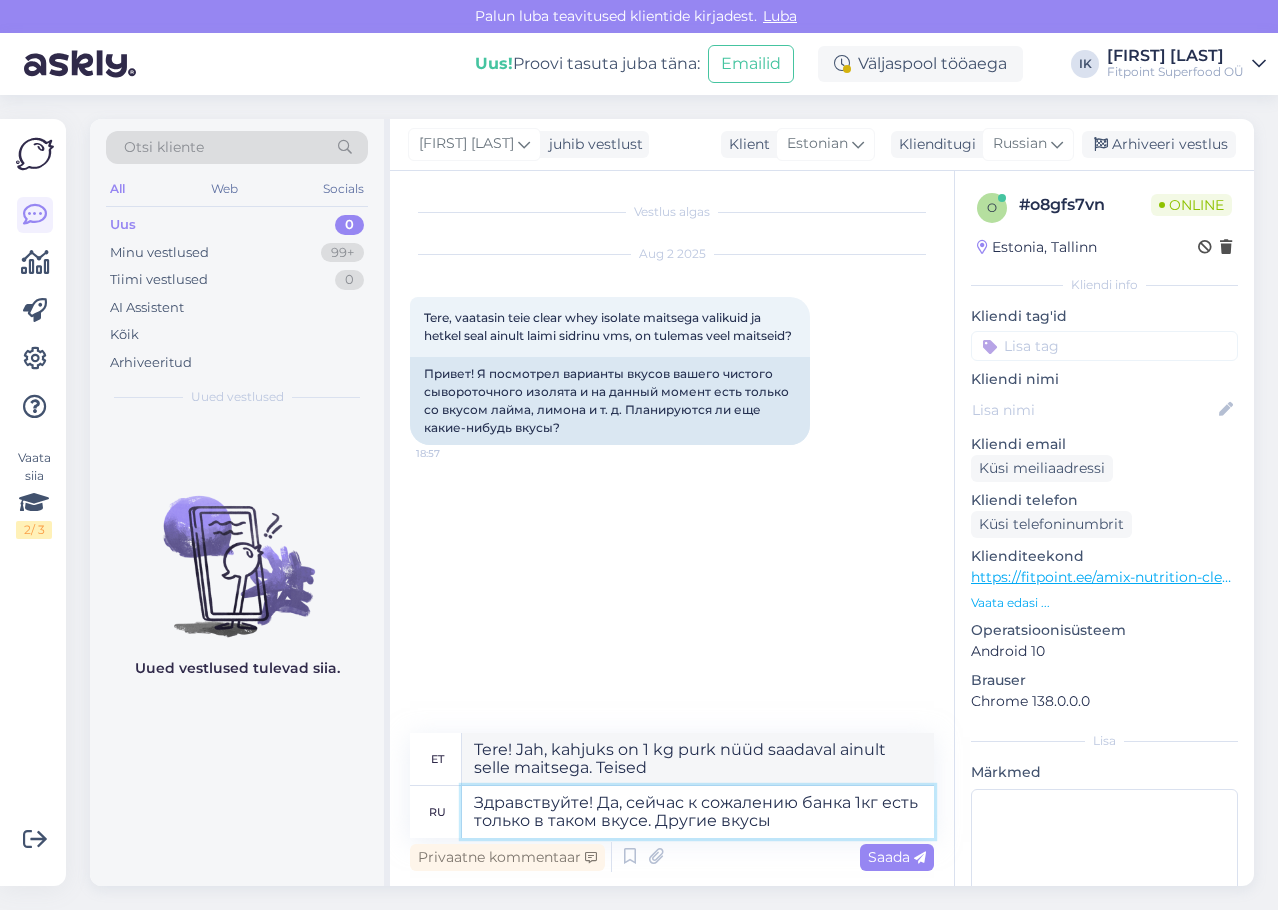 type on "Здравствуйте! Да, сейчас к сожалению банка 1кг есть только в таком вкусе. Другие вкусы" 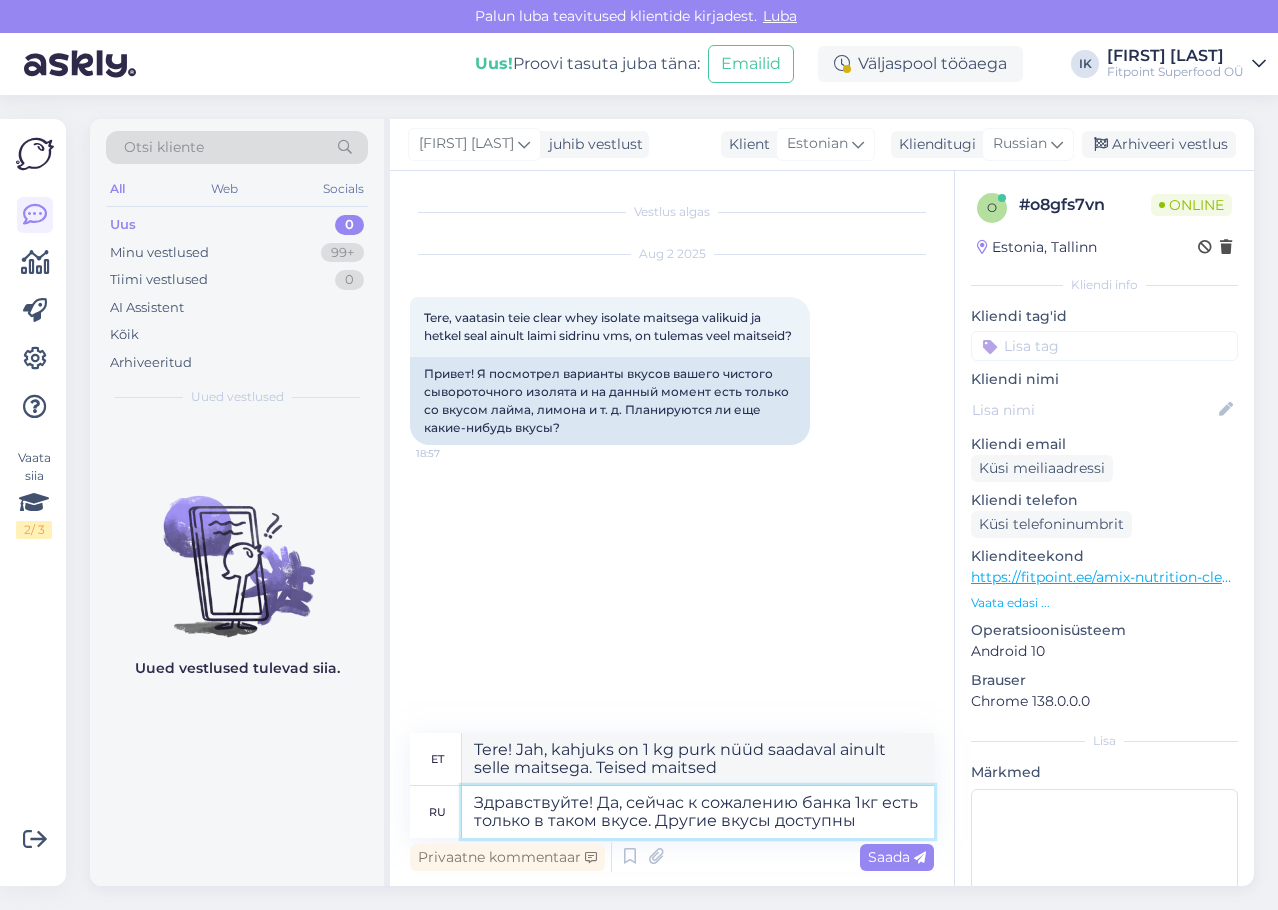 type on "Здравствуйте! Да, сейчас к сожалению банка 1кг есть только в таком вкусе. Другие вкусы доступны" 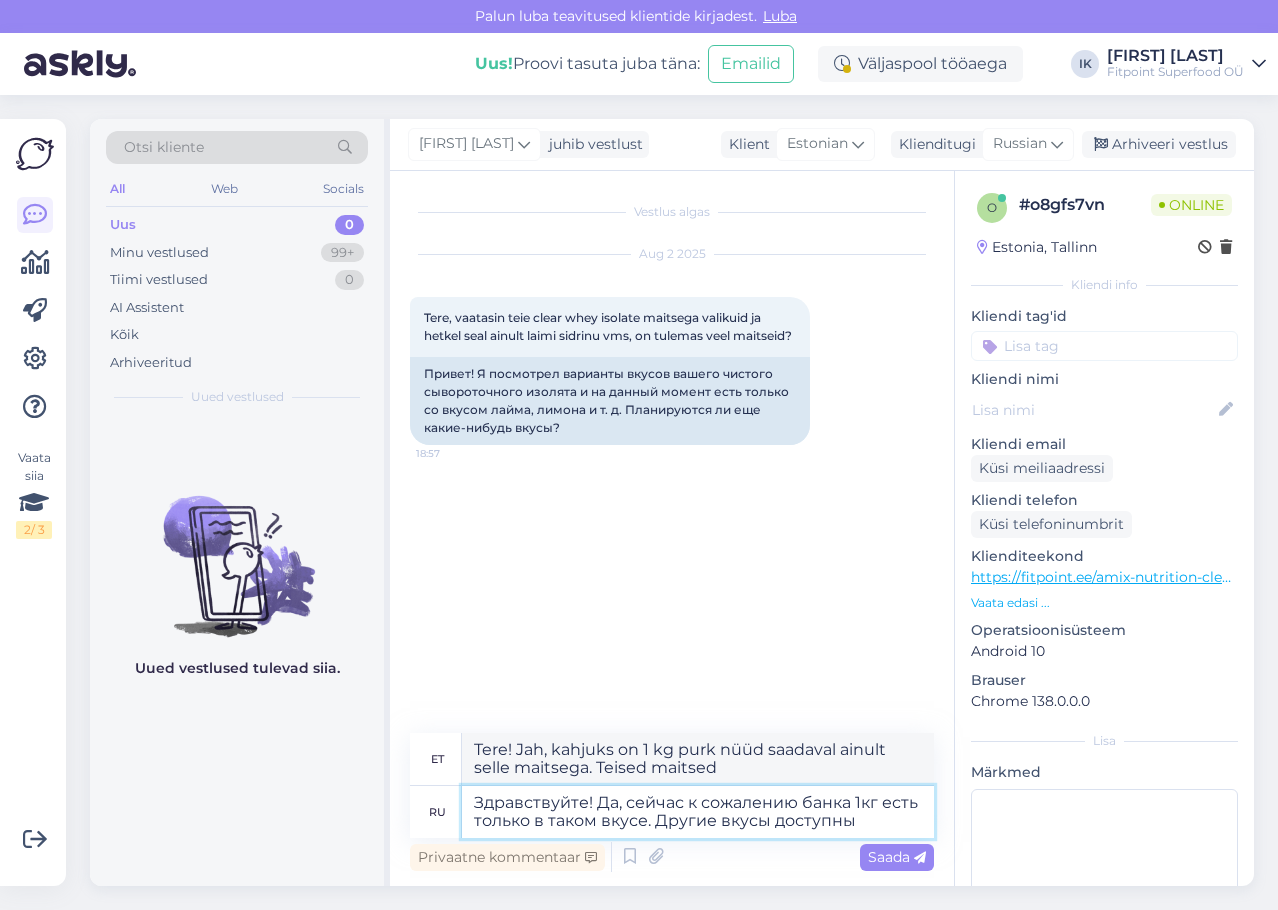 type on "Tere! Jah, kahjuks on 1 kg purk saadaval ainult selle maitsega. Saadaval on ka teisi maitseid." 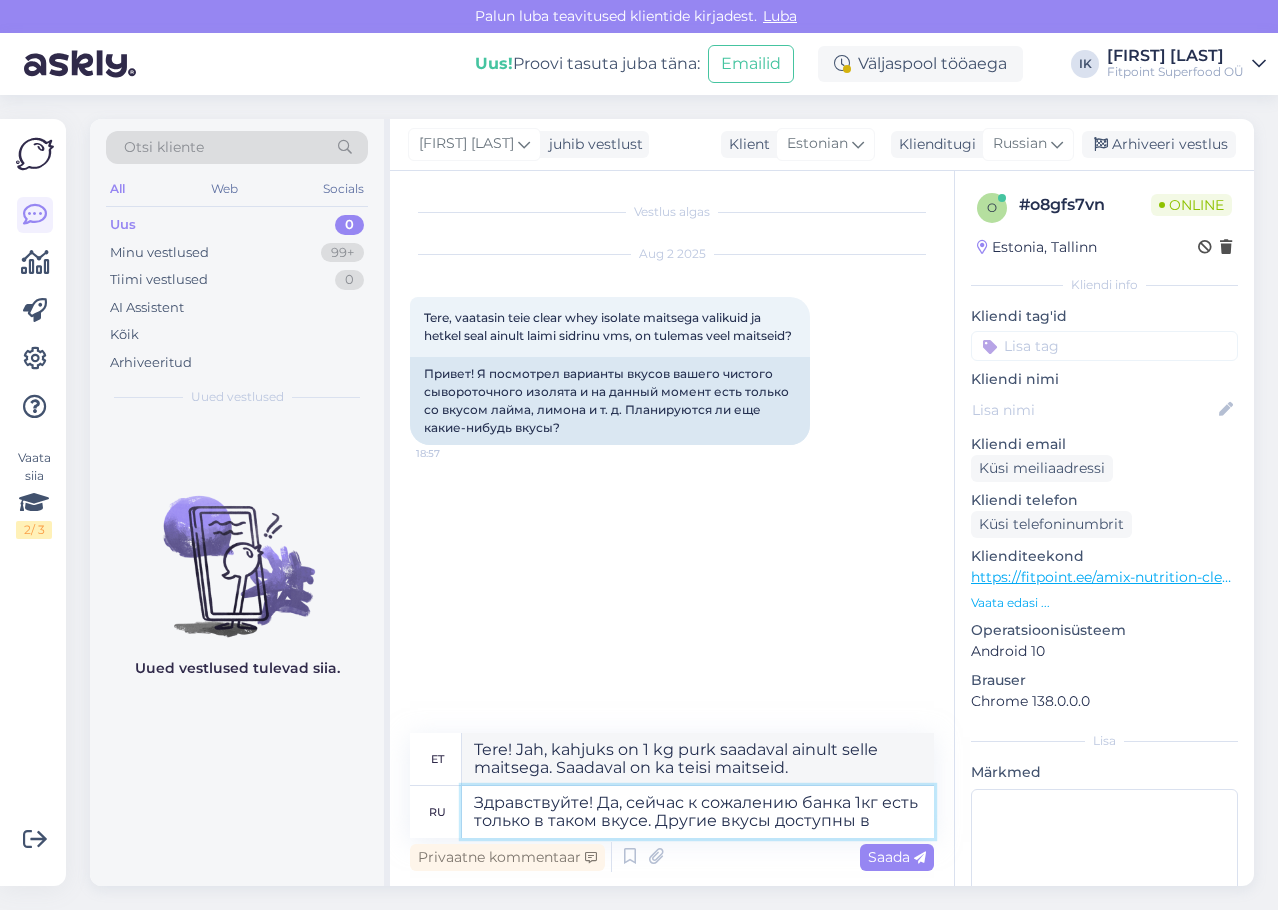 type on "Здравствуйте! Да, сейчас к сожалению банка 1кг есть только в таком вкусе. Другие вкусы доступны" 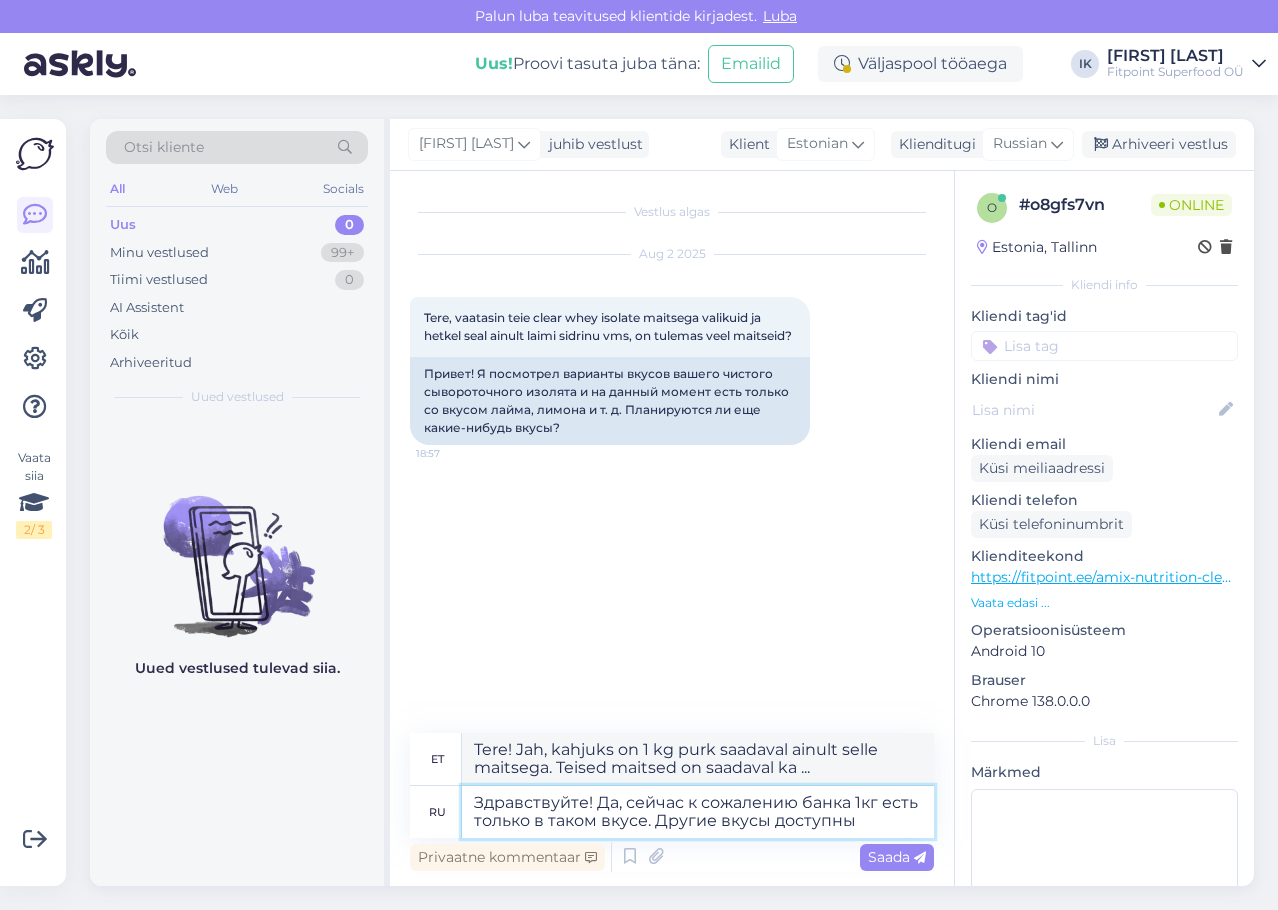 type on "Tere! Jah, kahjuks on 1 kg purk saadaval ainult selle maitsega. Saadaval on ka teisi maitseid." 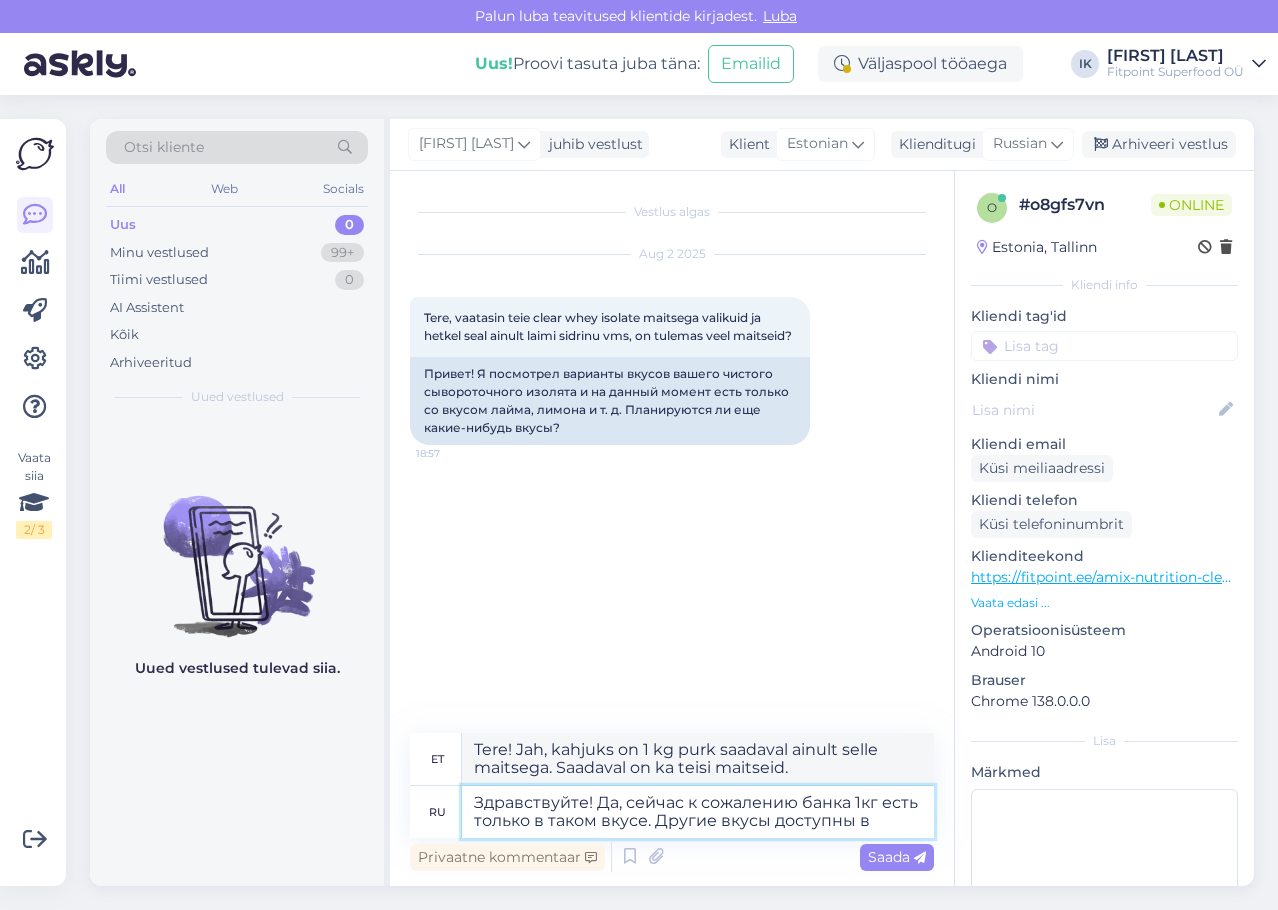 type on "Здравствуйте! Да, сейчас к сожалению банка 1кг есть только в таком вкусе. Другие вкусы доступны в" 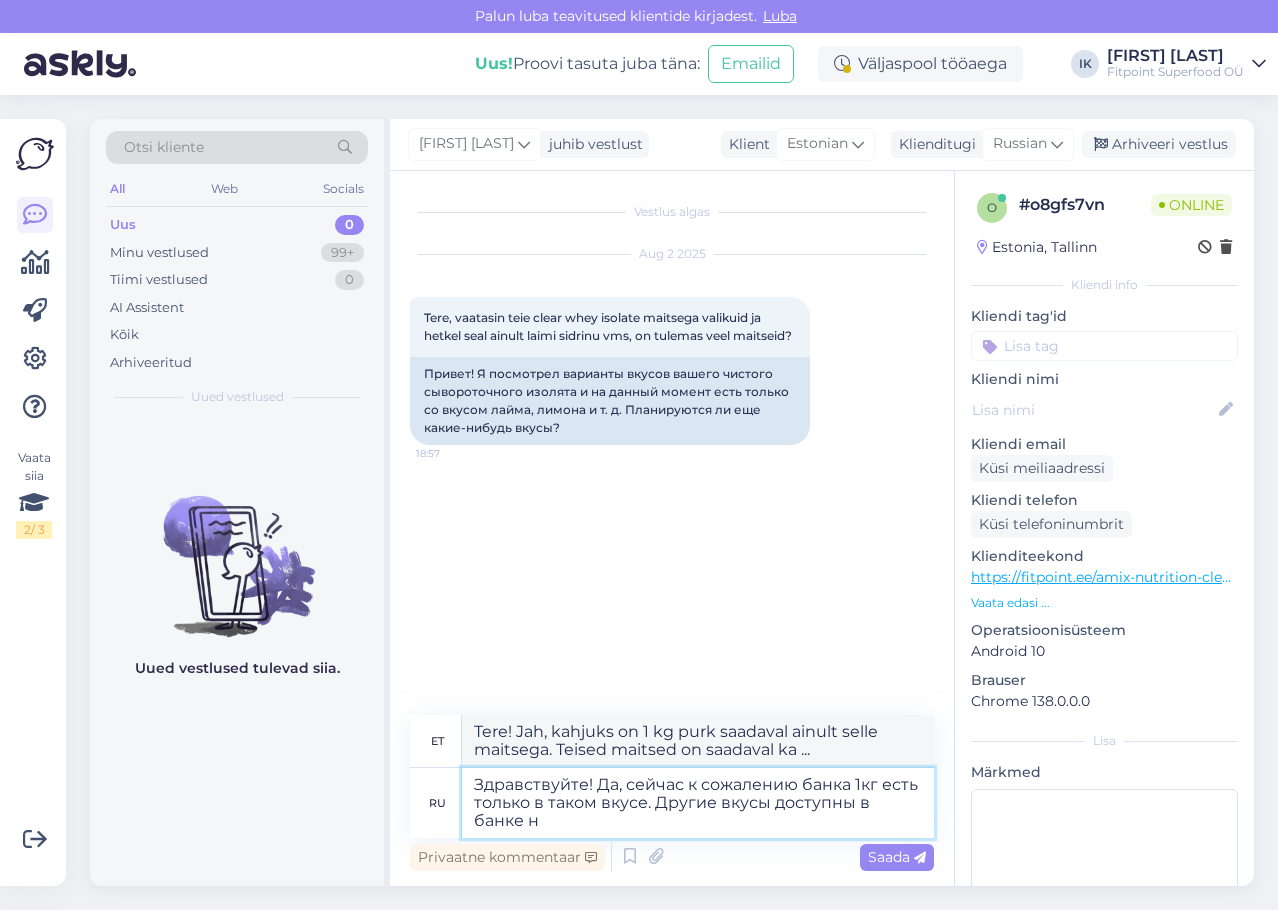 type on "Здравствуйте! Да, сейчас к сожалению банка 1кг есть только в таком вкусе. Другие вкусы доступны в банке на" 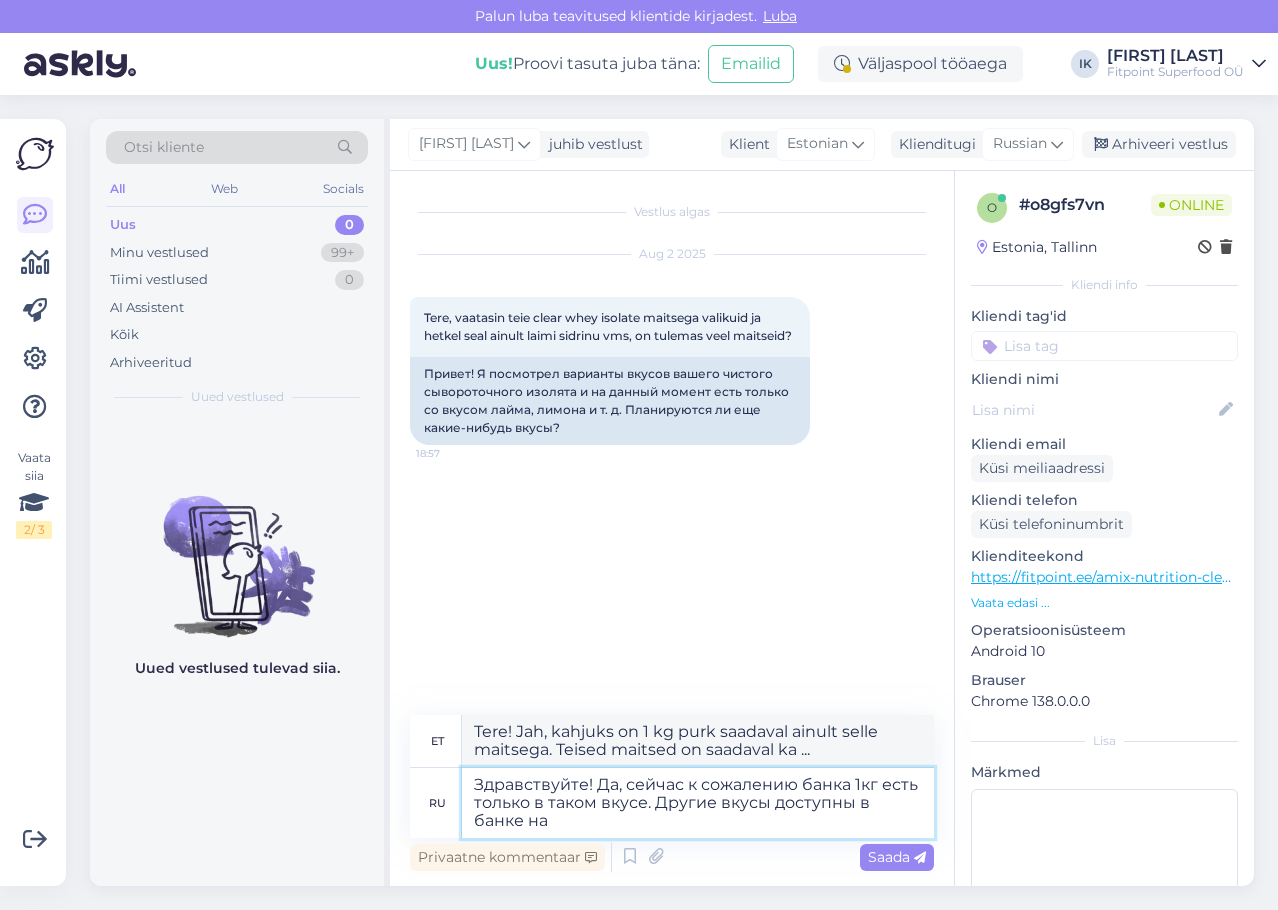 type on "Tere! Jah, kahjuks on 1 kg purk saadaval ainult selle maitsega. Purgis on saadaval ka teisi maitseid." 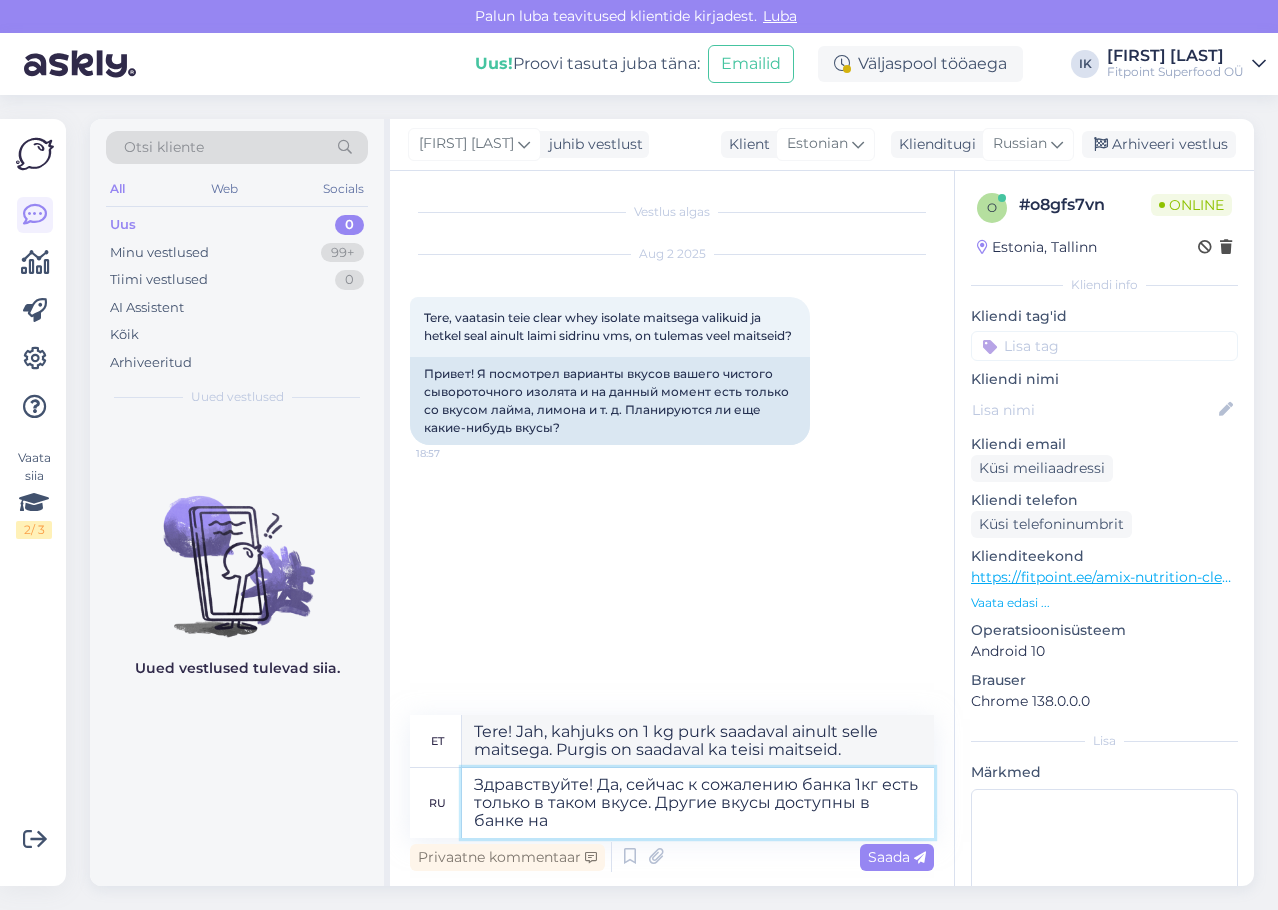 type on "Здравствуйте! Да, сейчас к сожалению банка 1кг есть только в таком вкусе. Другие вкусы доступны в банке на 5" 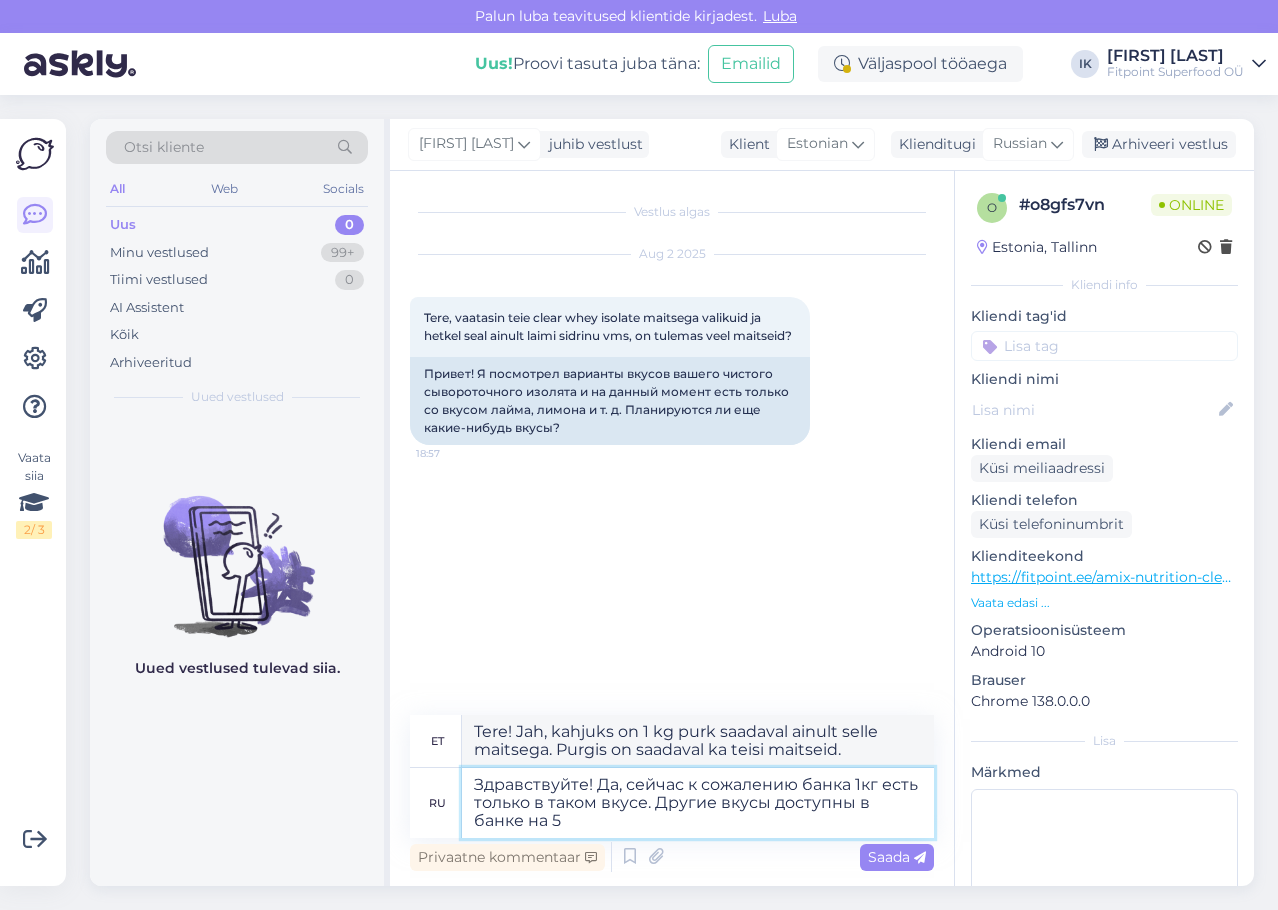 type on "Tere! Jah, kahjuks on 1 kg purk saadaval ainult selle maitsega. Teised maitsed on purgis saadaval aadressil" 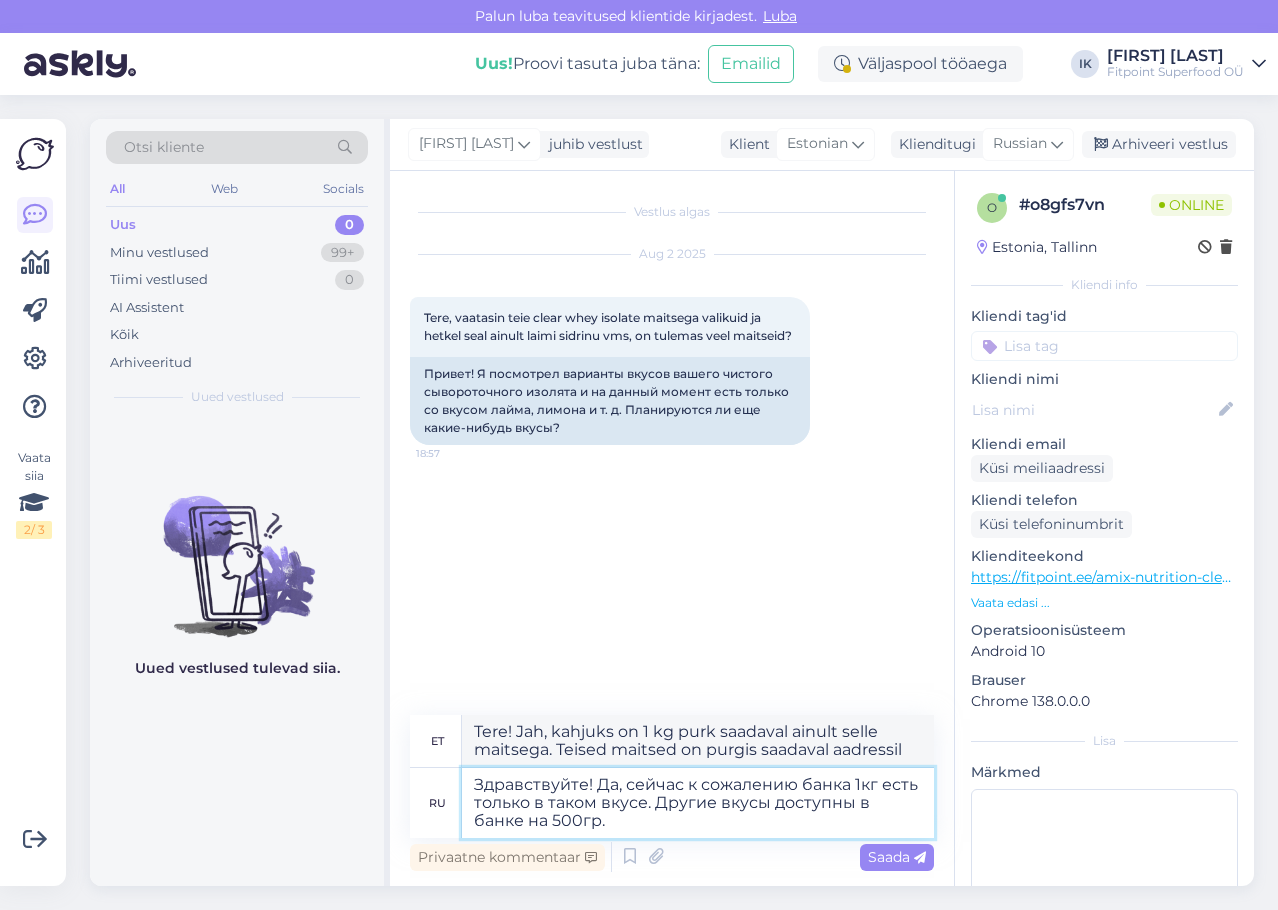 type on "Здравствуйте! Да, сейчас к сожалению банка 1кг есть только в таком вкусе. Другие вкусы доступны в банке на 500гр." 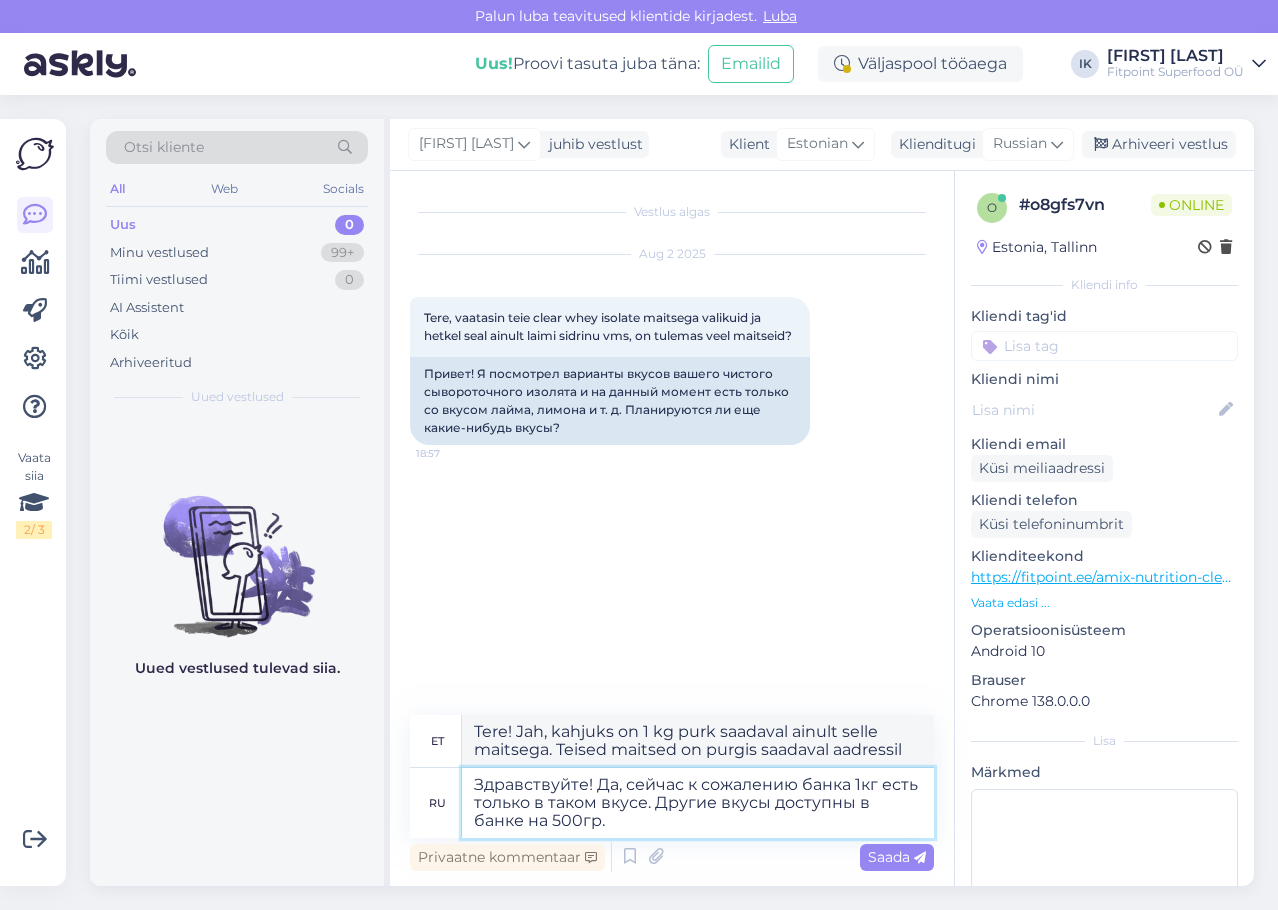 type on "Tere! Jah, kahjuks on 1 kg purk saadaval ainult selle maitsega. Teised maitsed on saadaval 500 g purgis." 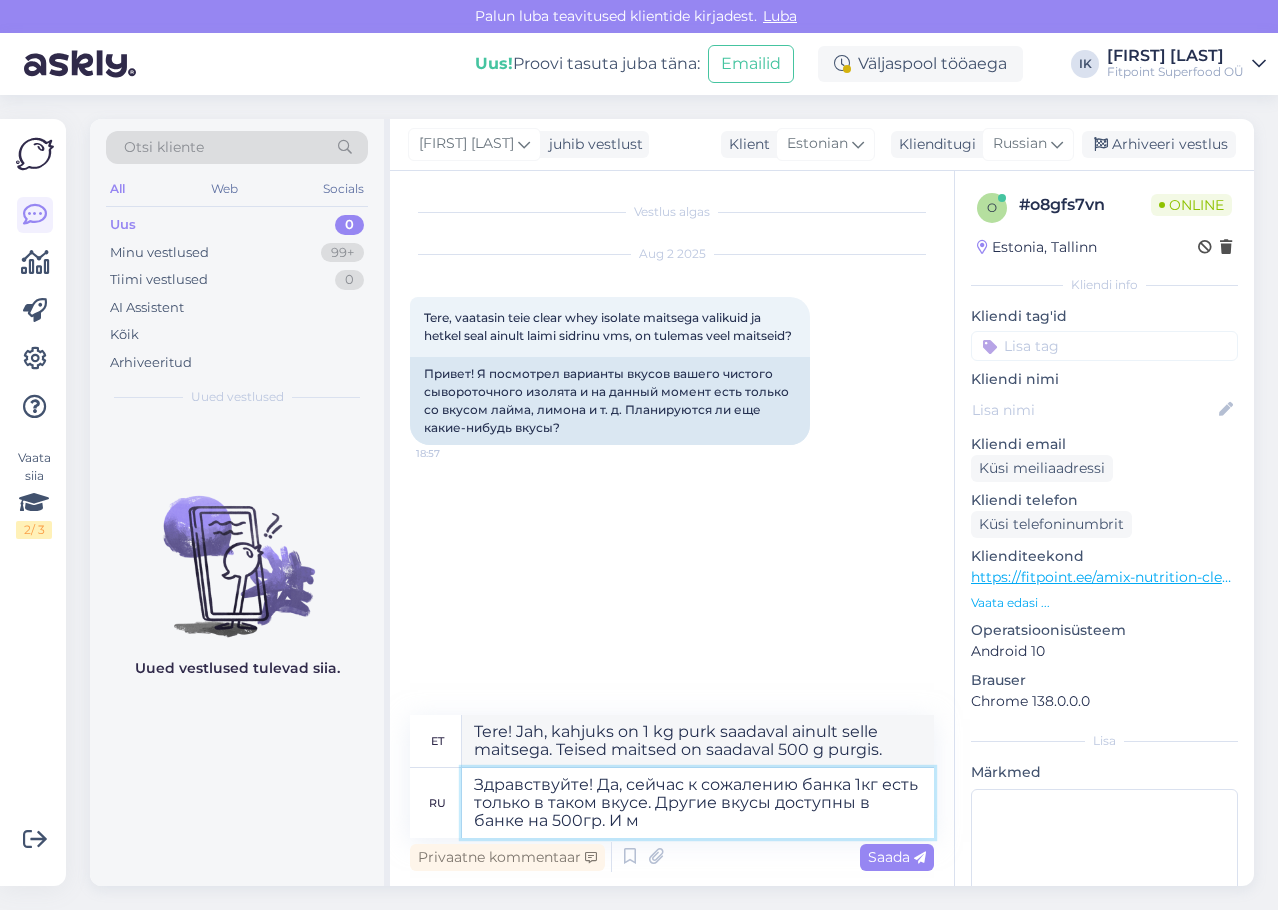 type on "Здравствуйте! Да, сейчас к сожалению банка 1кг есть только в таком вкусе. Другие вкусы доступны в банке на 500гр. И мы" 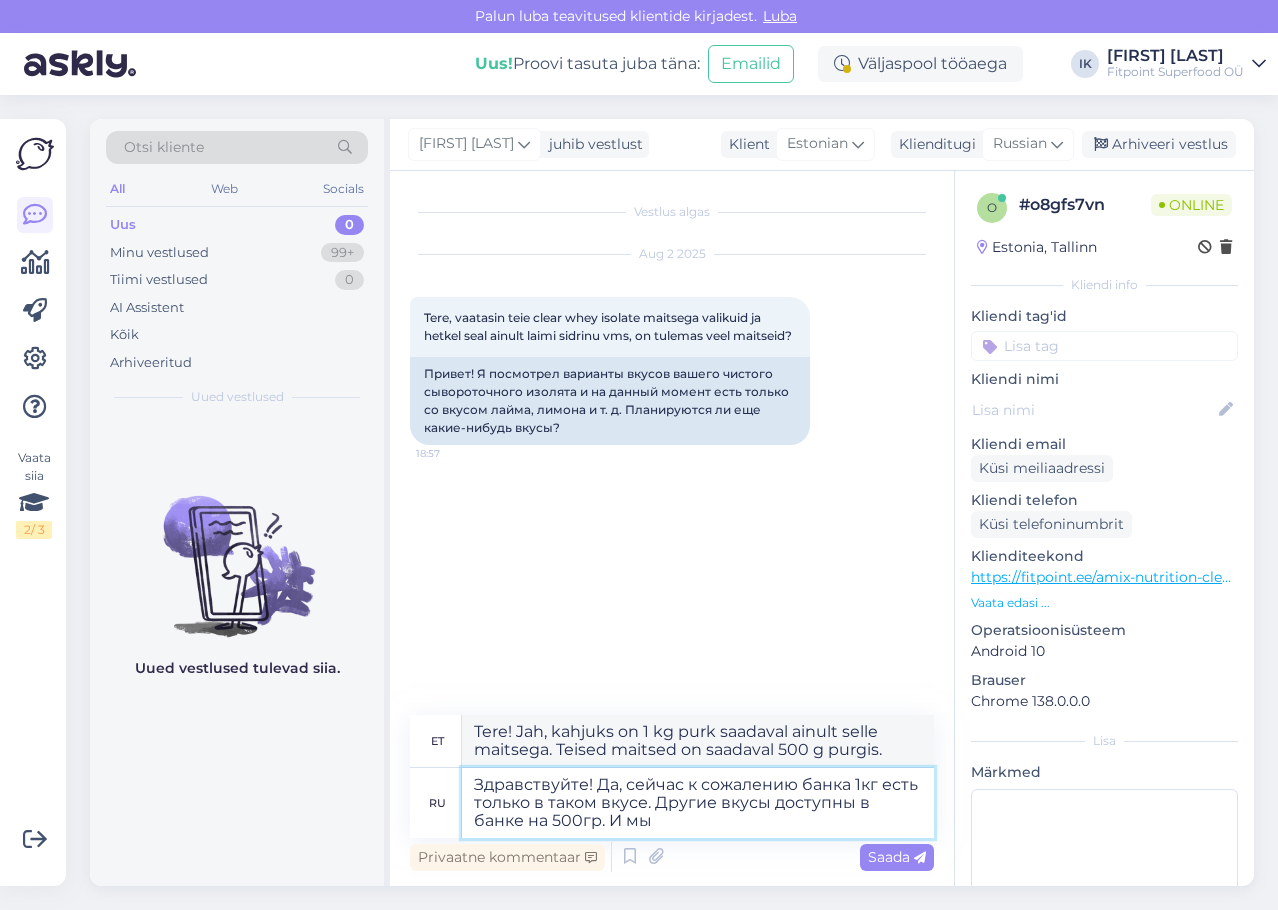 type on "Tere! Jah, kahjuks on 1 kg purk saadaval ainult selle maitsega. Teised maitsed on saadaval 500 g purgis. Ja" 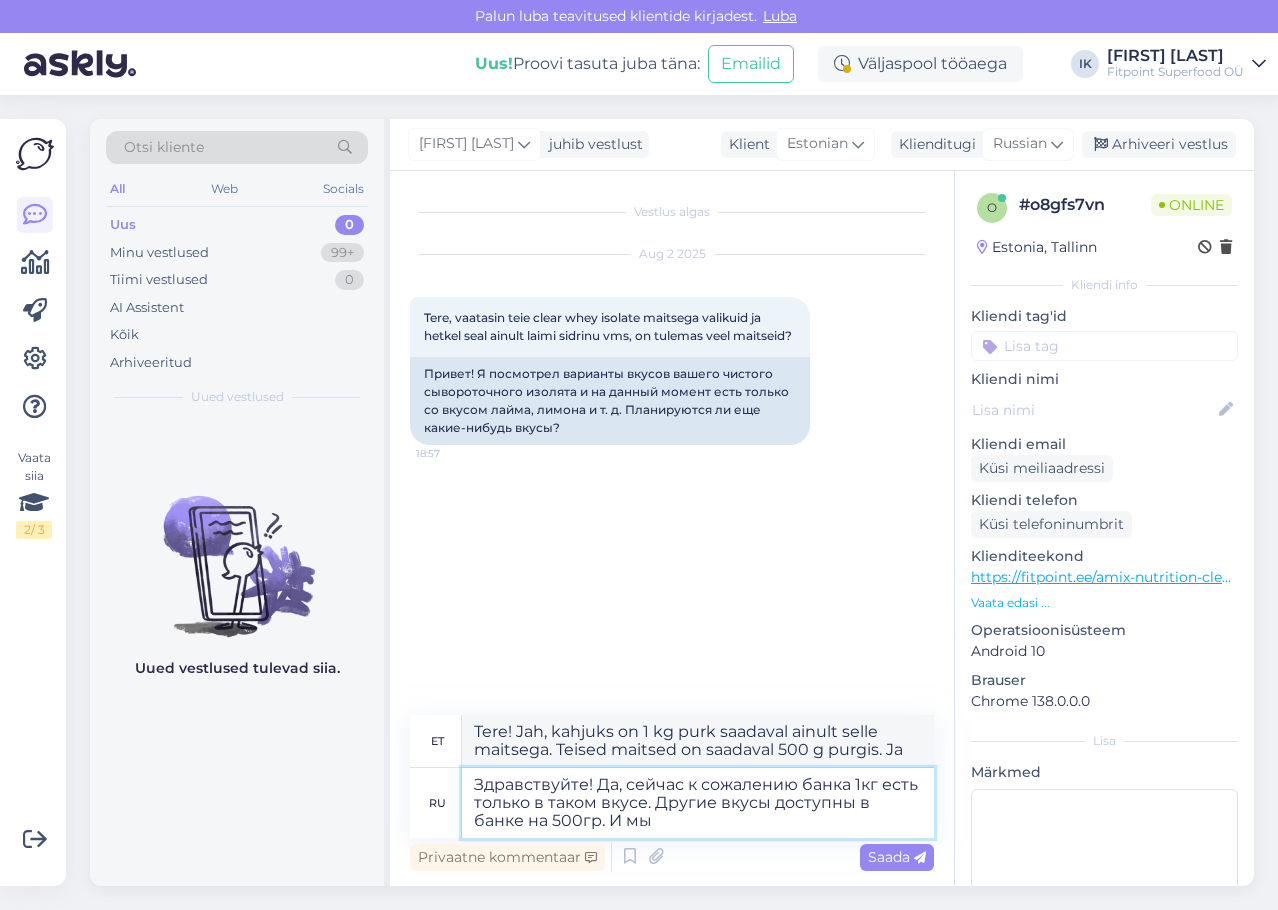 type on "Здравствуйте! Да, сейчас к сожалению банка 1кг есть только в таком вкусе. Другие вкусы доступны в банке на 500гр. И мы п" 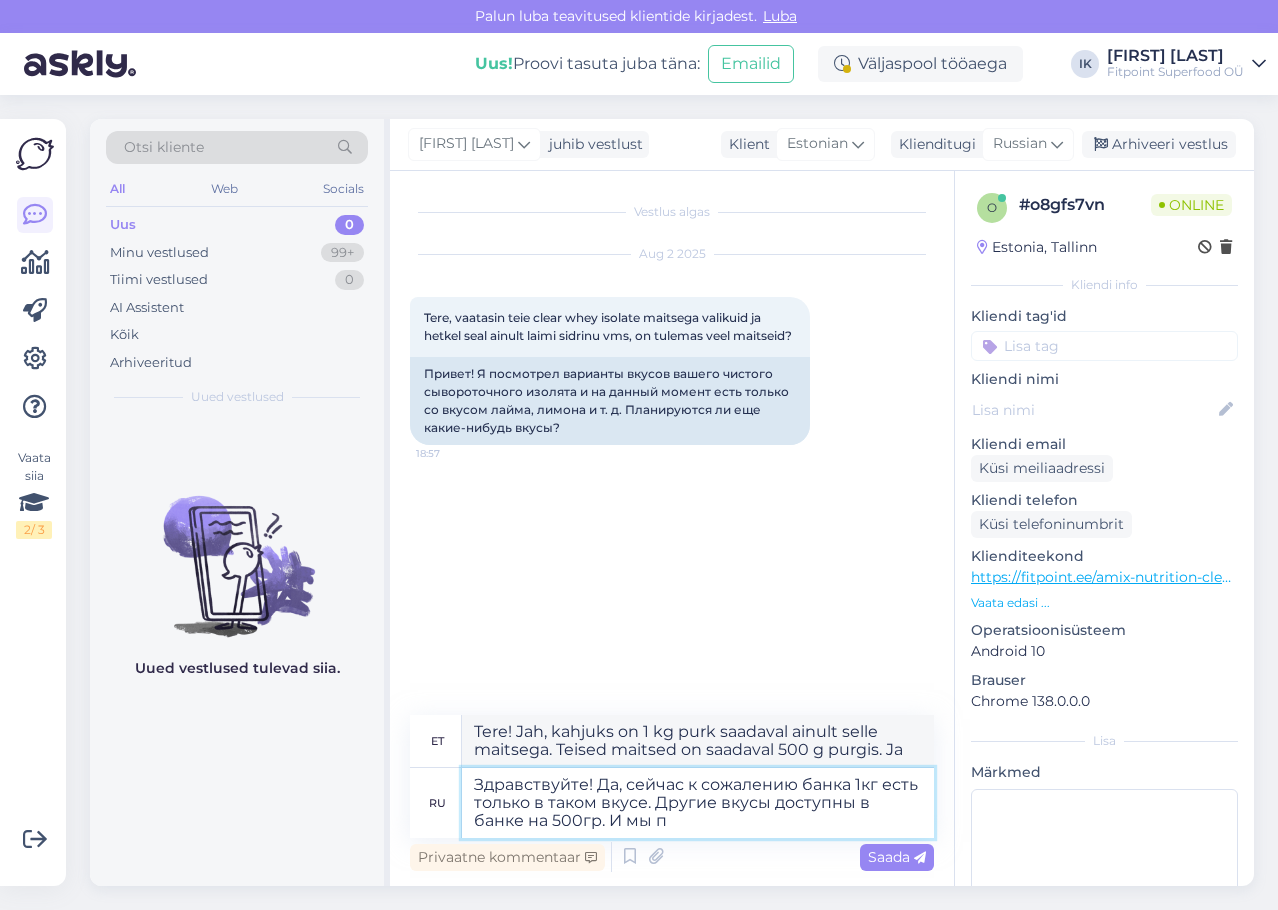 type on "Tere! Jah, kahjuks on 1 kg purk saadaval ainult selle maitsega. Teised maitsed on saadaval 500 g purgis. Ja meie" 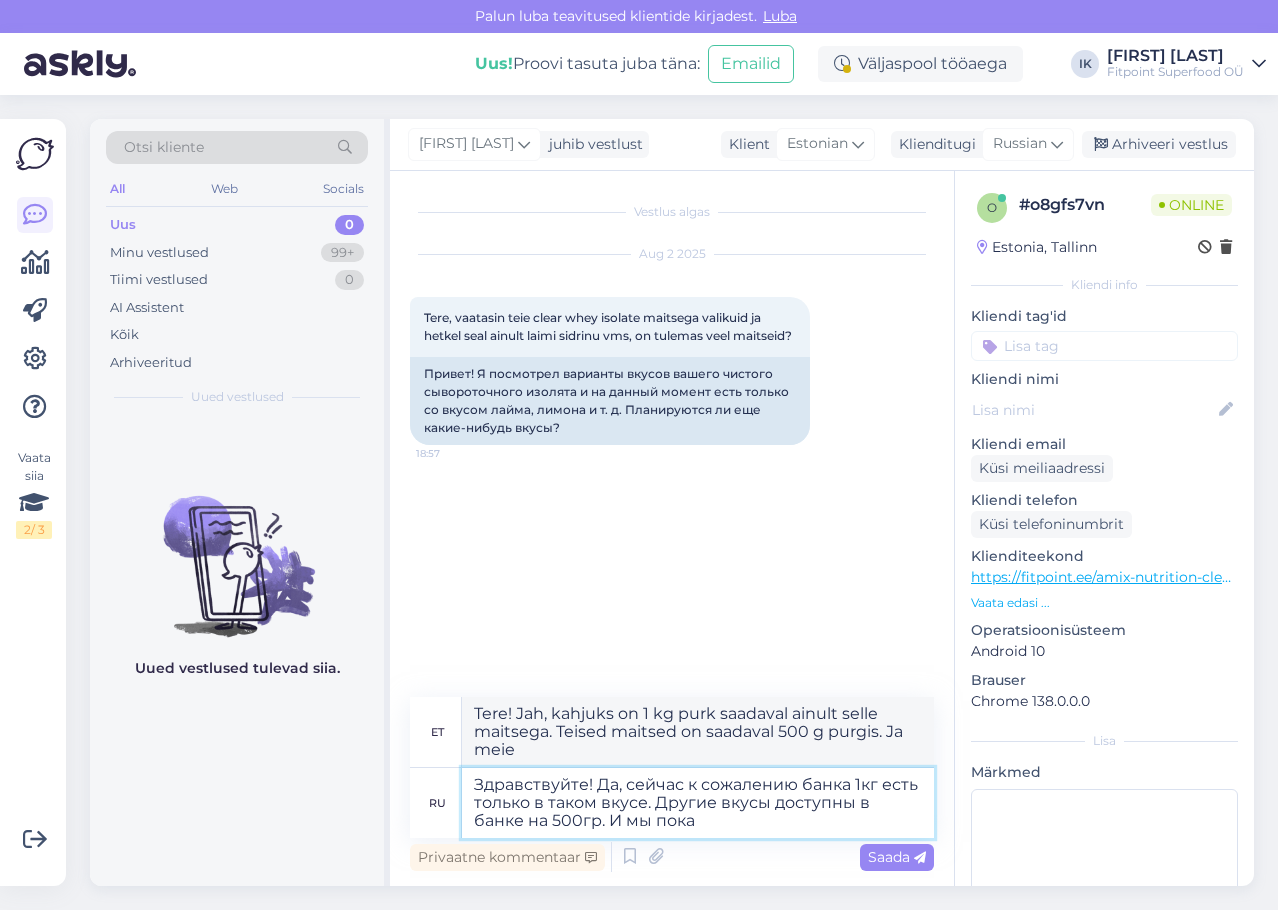 type on "Здравствуйте! Да, сейчас к сожалению банка 1кг есть только в таком вкусе. Другие вкусы доступны в банке на 500гр. И мы пока н" 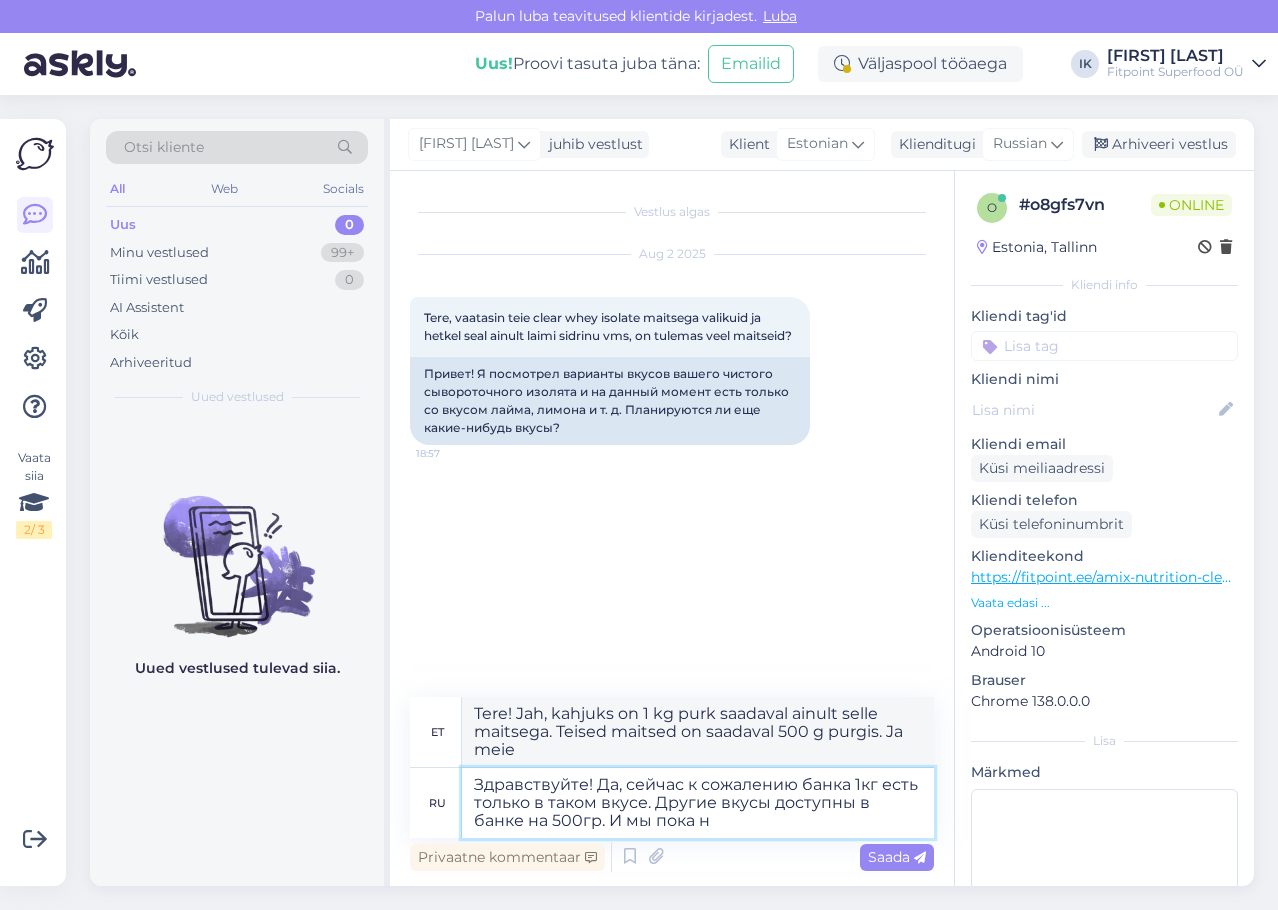 type on "Tere! Jah, kahjuks on 1 kg purk saadaval ainult selle maitsega. Teised maitsed on saadaval 500 g purgis. Ja praegu me..." 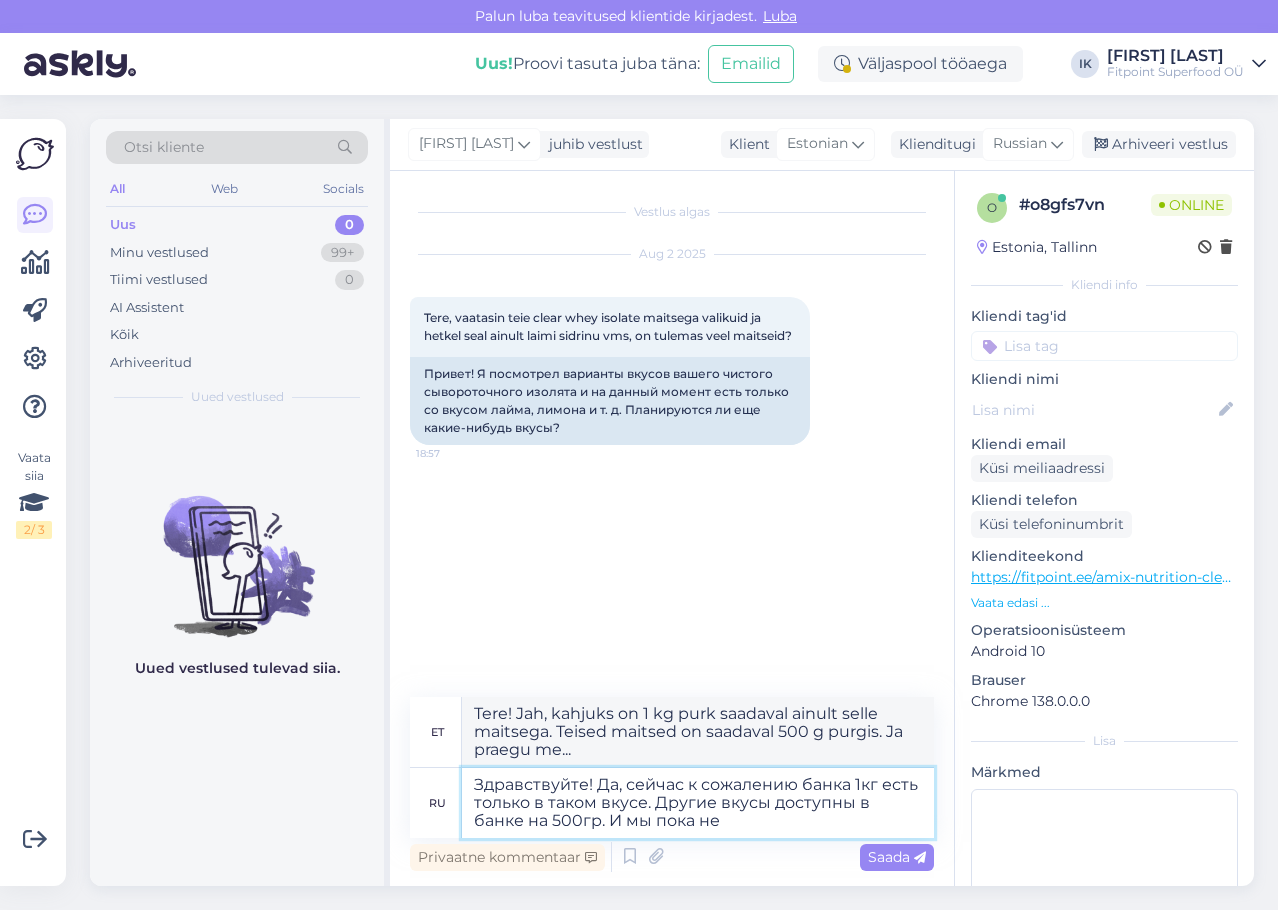 type on "Здравствуйте! Да, сейчас к сожалению банка 1кг есть только в таком вкусе. Другие вкусы доступны в банке на 500гр. И мы пока не о" 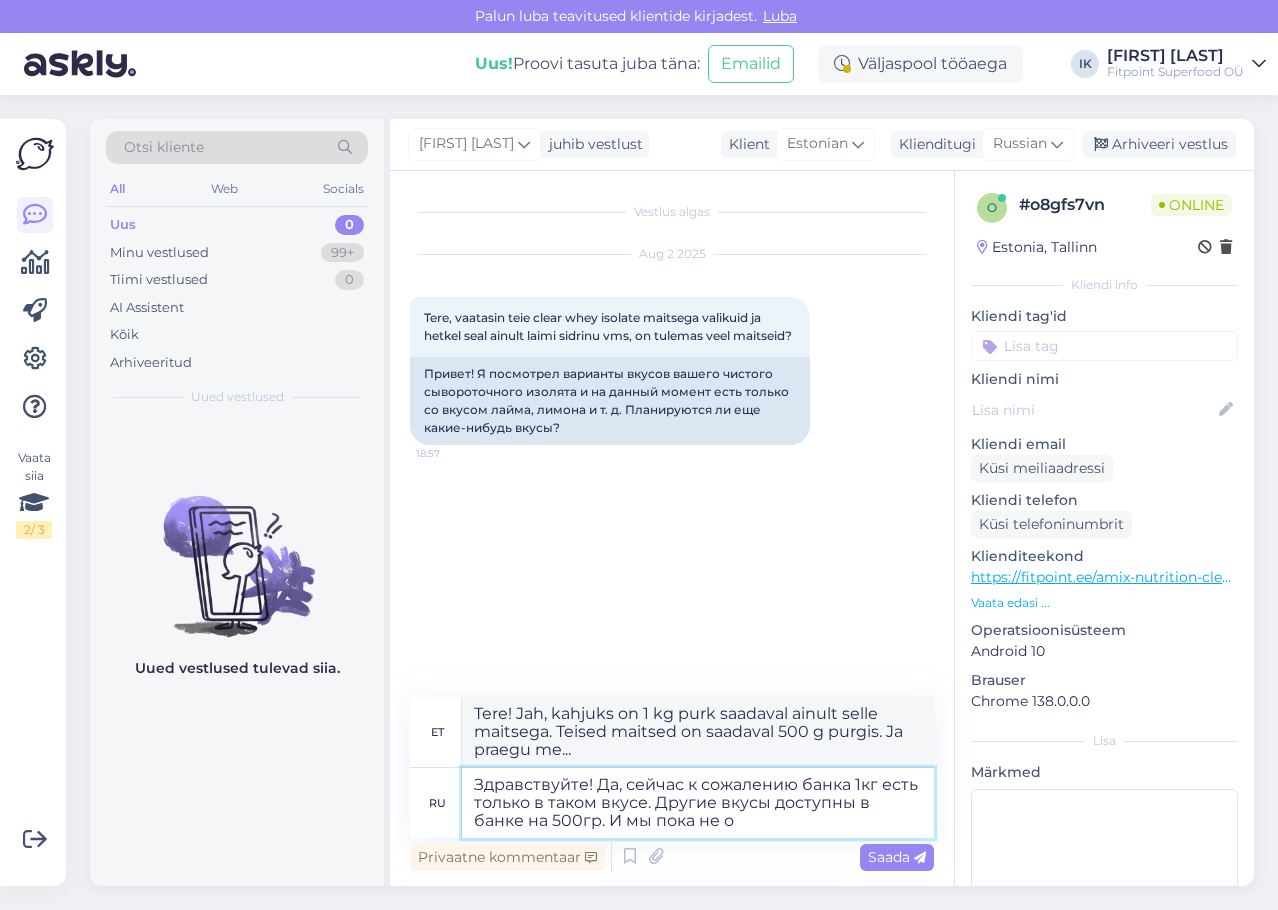 type on "Tere! Jah, kahjuks on hetkel saadaval ainult selle maitsega 1 kg purk. Teised maitsed on saadaval 500 g purgis. Ja meil pole veel ühtegi." 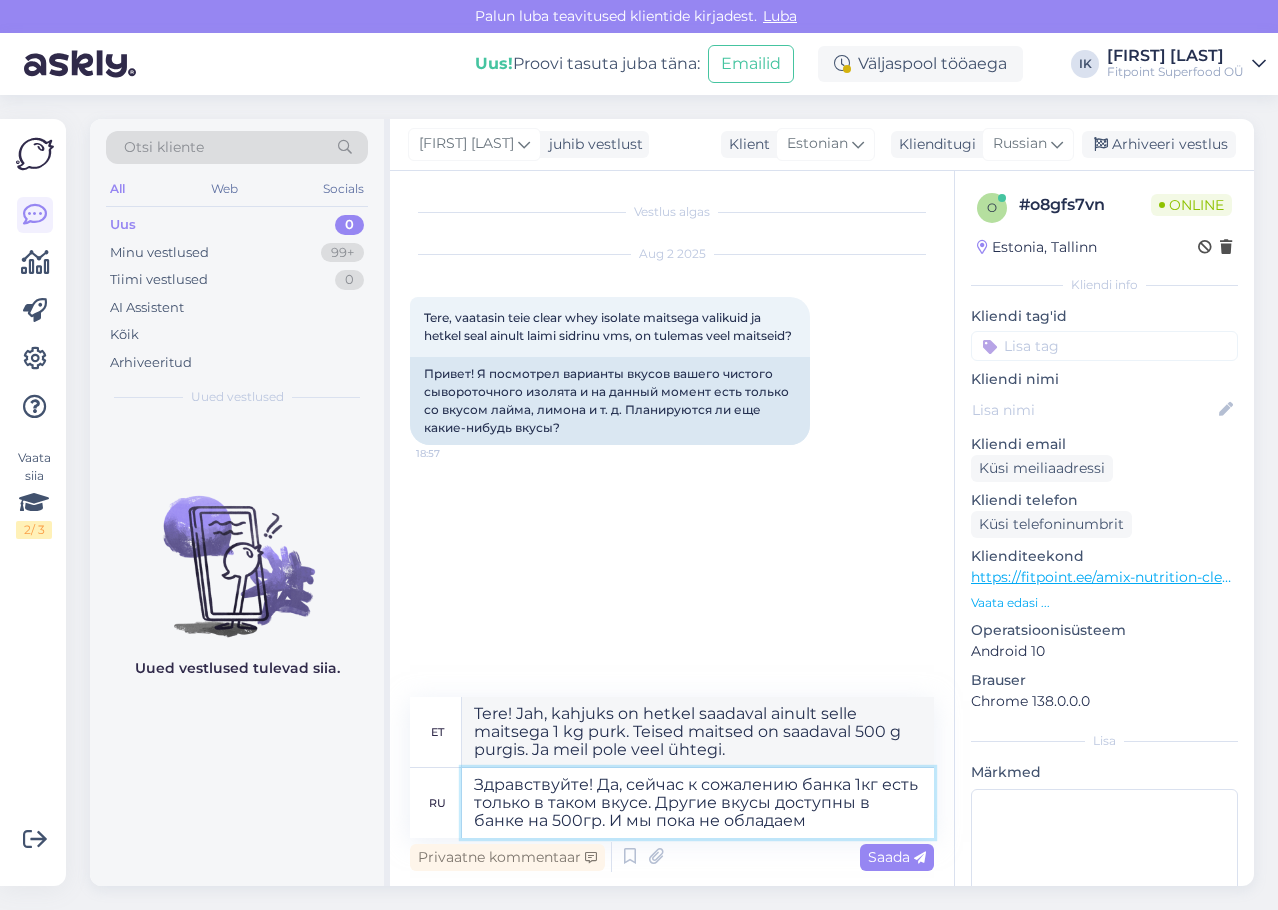 type on "Здравствуйте! Да, сейчас к сожалению банка 1кг есть только в таком вкусе. Другие вкусы доступны в банке на 500гр. И мы пока не обладаем" 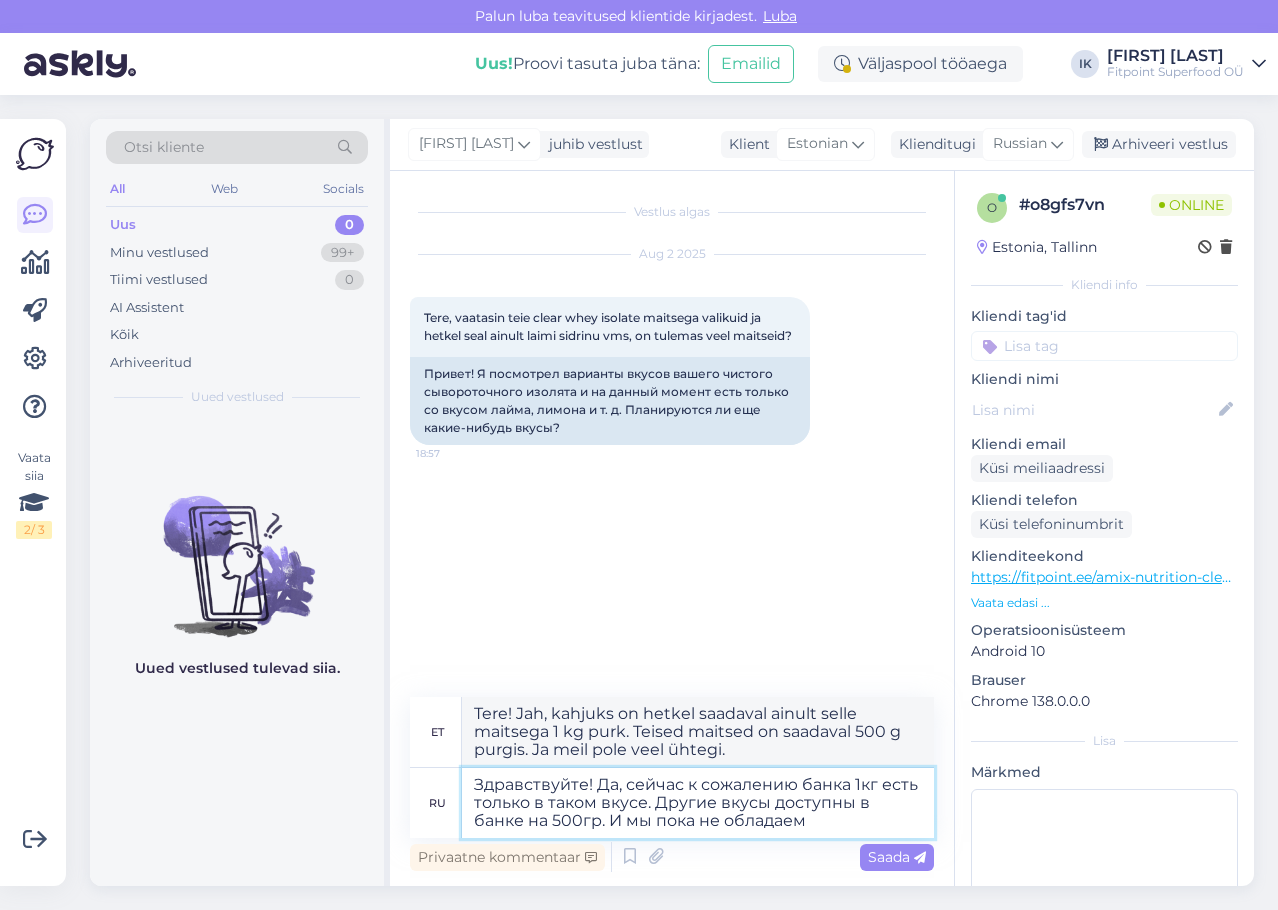 type on "Tere! Jah, kahjuks on 1 kg purk saadaval ainult selle maitsega. Teised maitsed on saadaval 500 g purgis. Ja meil pole veel ühtegi." 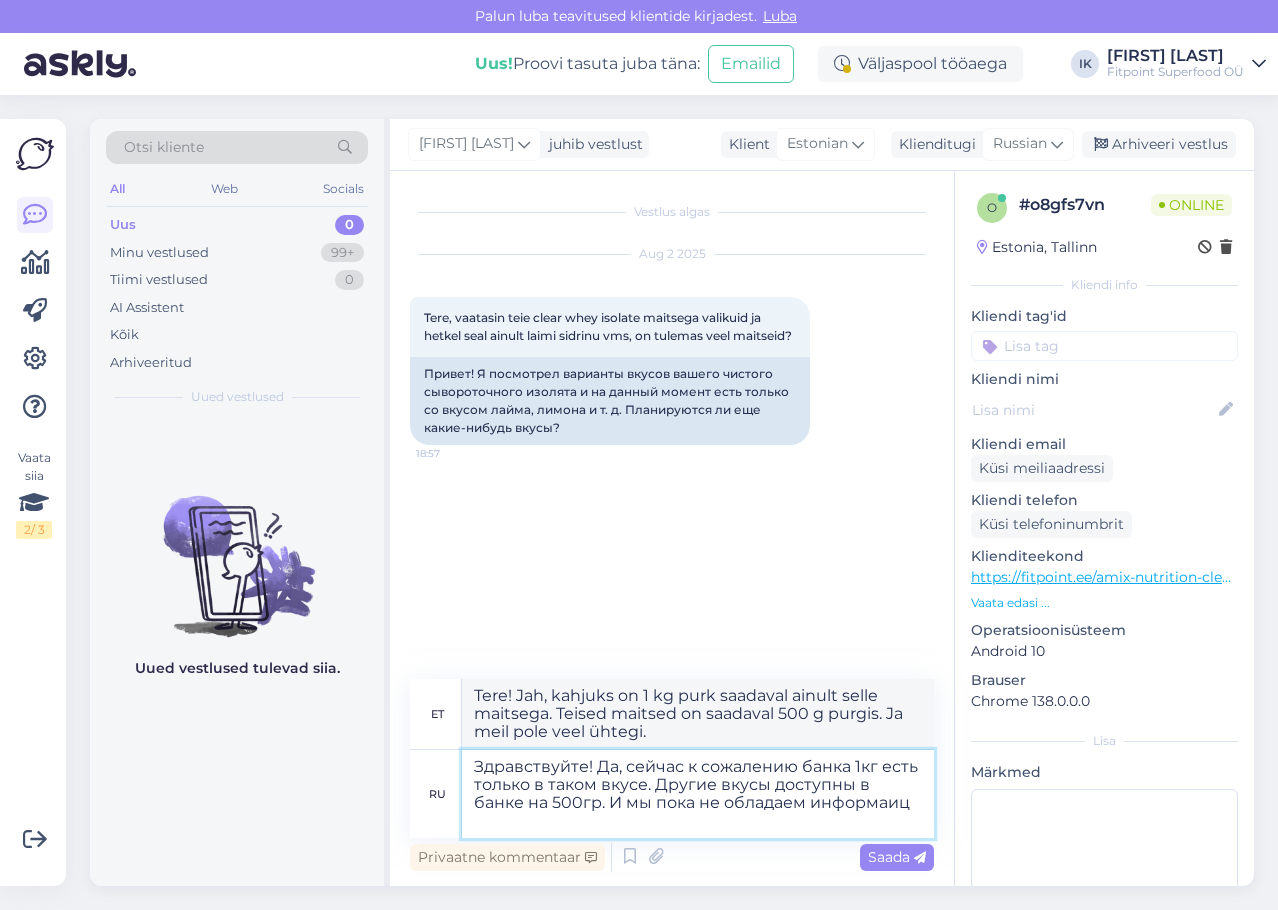 type on "Здравствуйте! Да, сейчас к сожалению банка 1кг есть только в таком вкусе. Другие вкусы доступны в банке на 500гр. И мы пока не обладаем информаице" 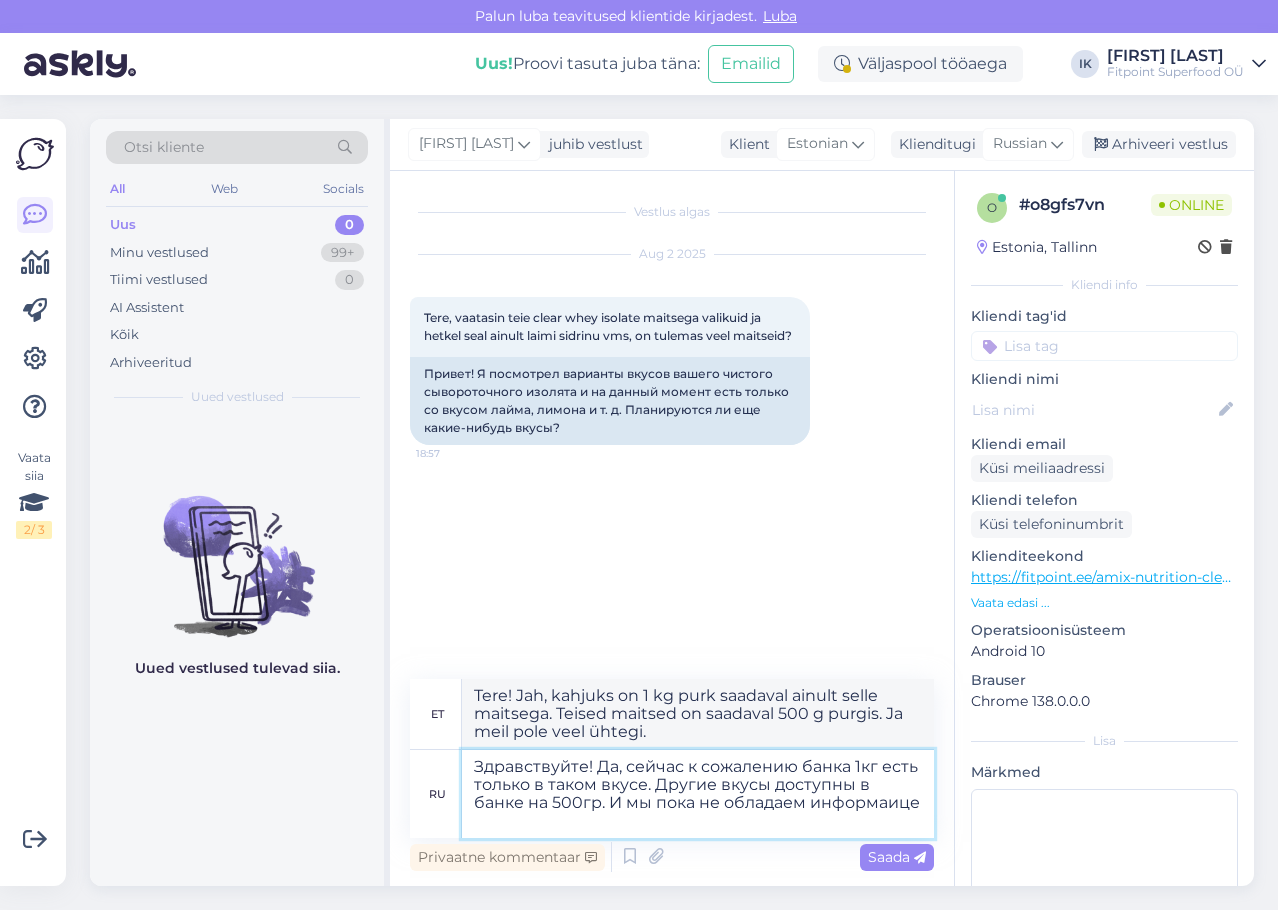 type on "Tere! Jah, kahjuks on hetkel saadaval ainult selle maitsega 1 kg purk. Teised maitsed on saadaval 500 g purgis. Ja meil pole veel mingit infot." 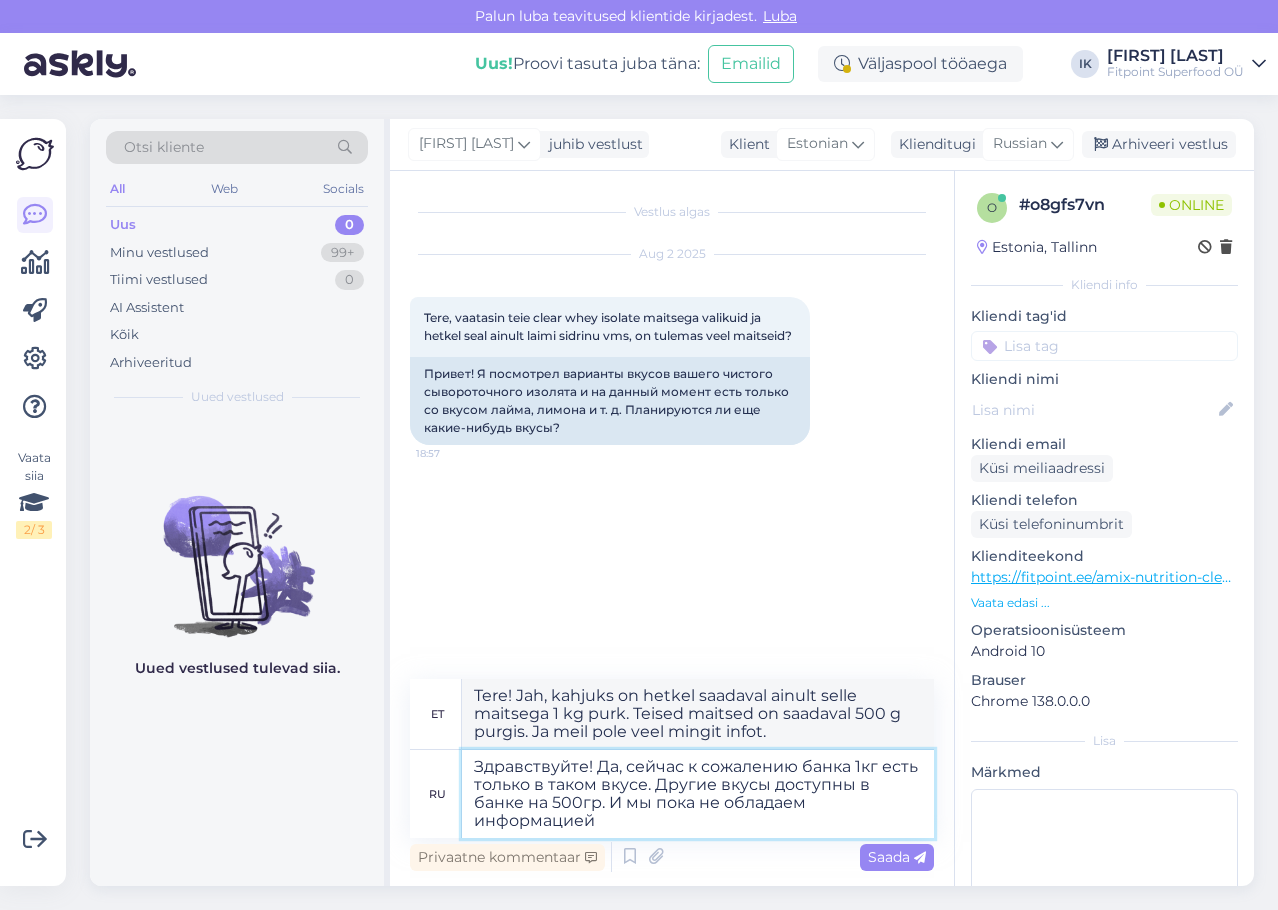 type on "Здравствуйте! Да, сейчас к сожалению банка 1кг есть только в таком вкусе. Другие вкусы доступны в банке на 500гр. И мы пока не обладаем информацией" 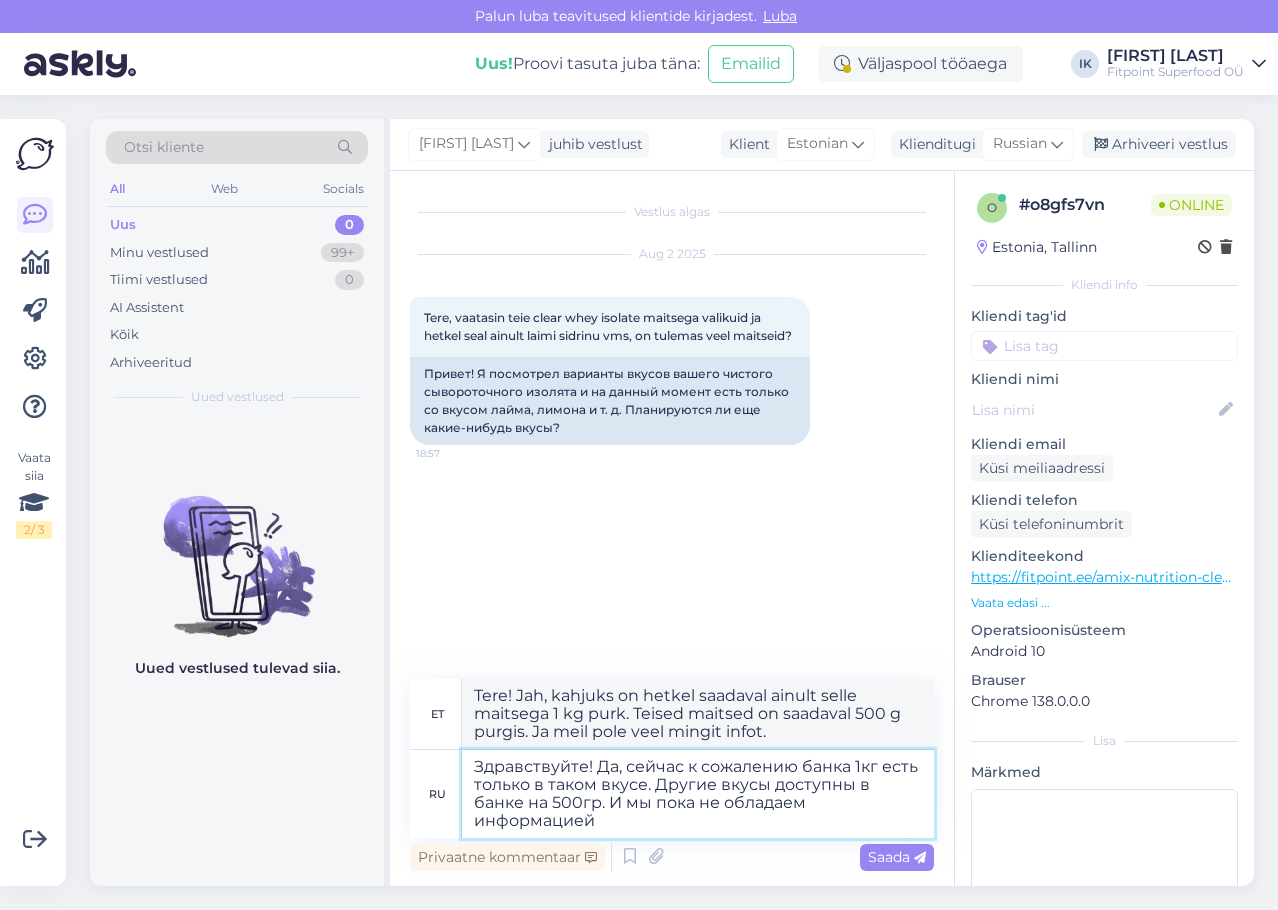 type on "Tere! Jah, kahjuks on 1 kg purk saadaval ainult selle maitsega. Teised maitsed on saadaval 500 g purgis. Ja meil pole veel mingit infot." 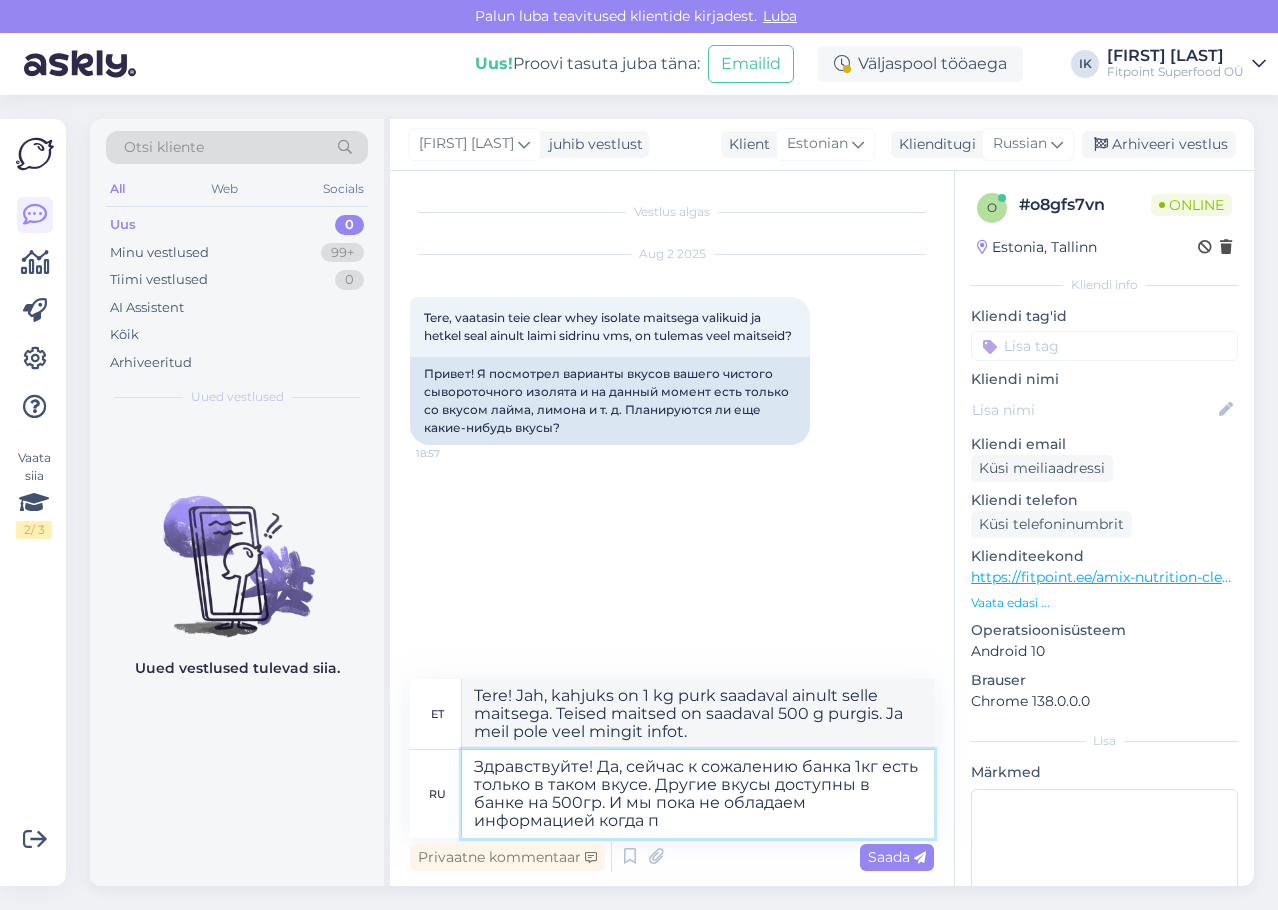 type on "Здравствуйте! Да, сейчас к сожалению банка 1кг есть только в таком вкусе. Другие вкусы доступны в банке на 500гр. И мы пока не обладаем информацией когда пр" 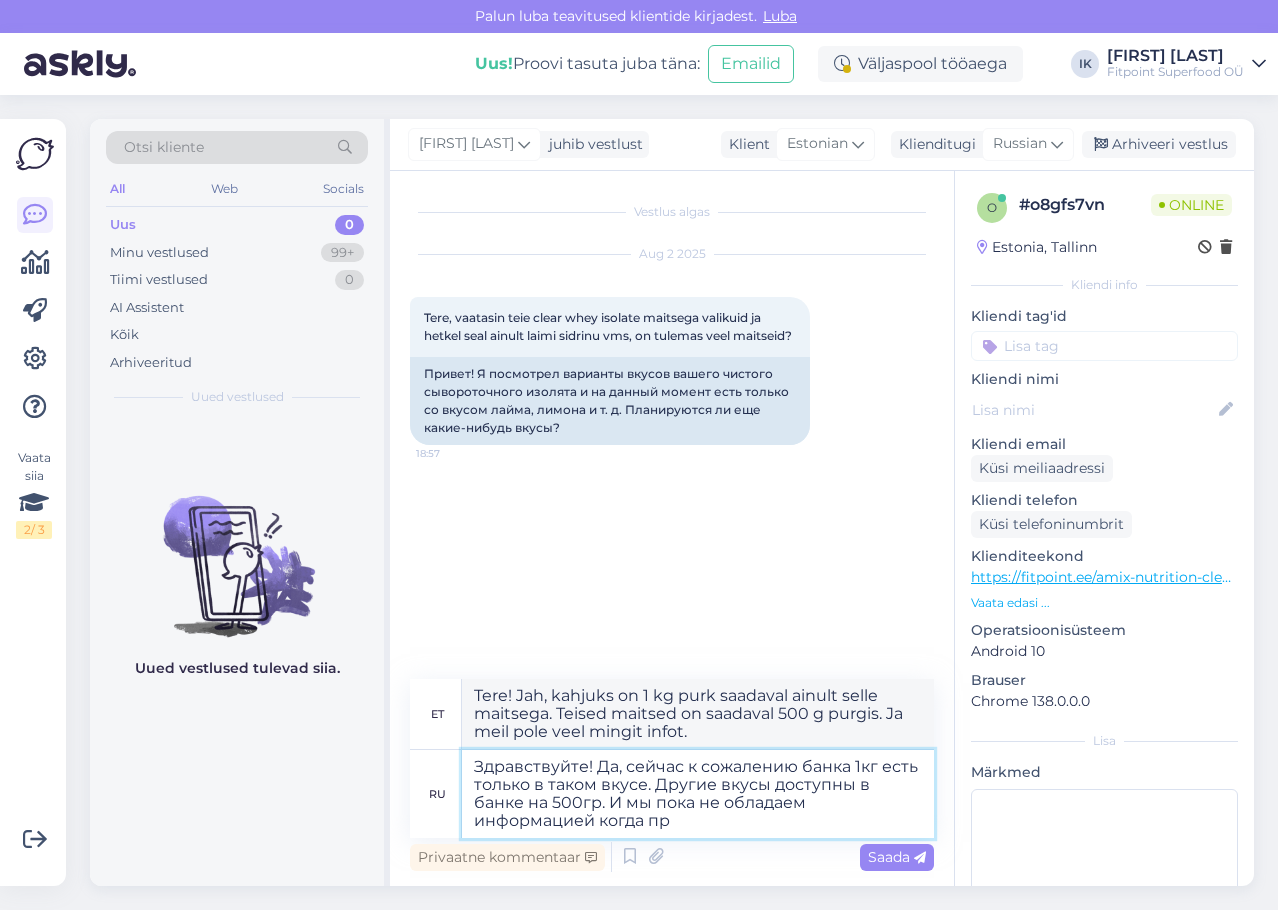 type on "Tere! Jah, kahjuks on 1 kg purk saadaval ainult selle maitsega. Teised maitsed on saadaval 500 g purgis. Ja meil pole veel infot, millal." 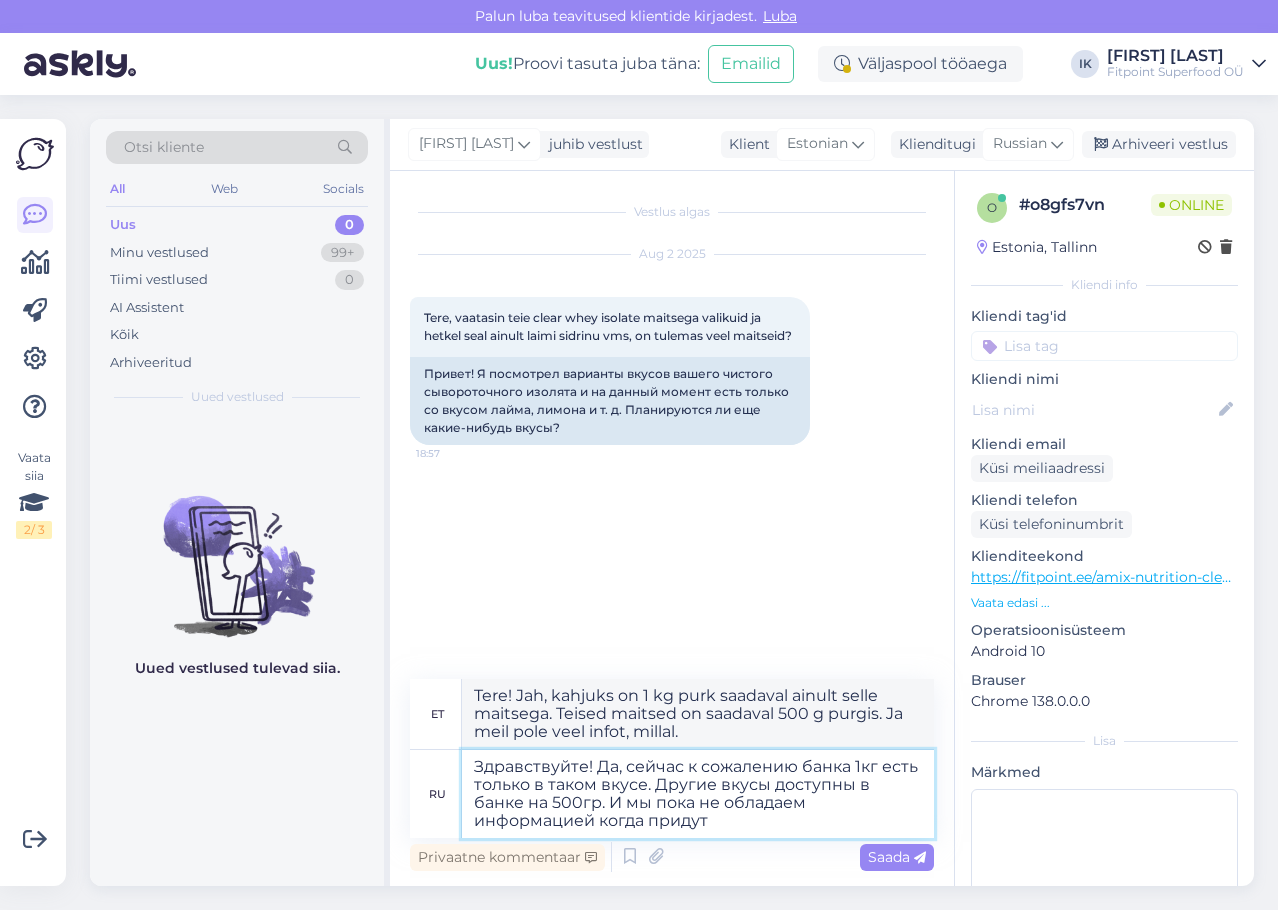type on "Здравствуйте! Да, сейчас к сожалению банка 1кг есть только в таком вкусе. Другие вкусы доступны в банке на 500гр. И мы пока не обладаем информацией когда придут д" 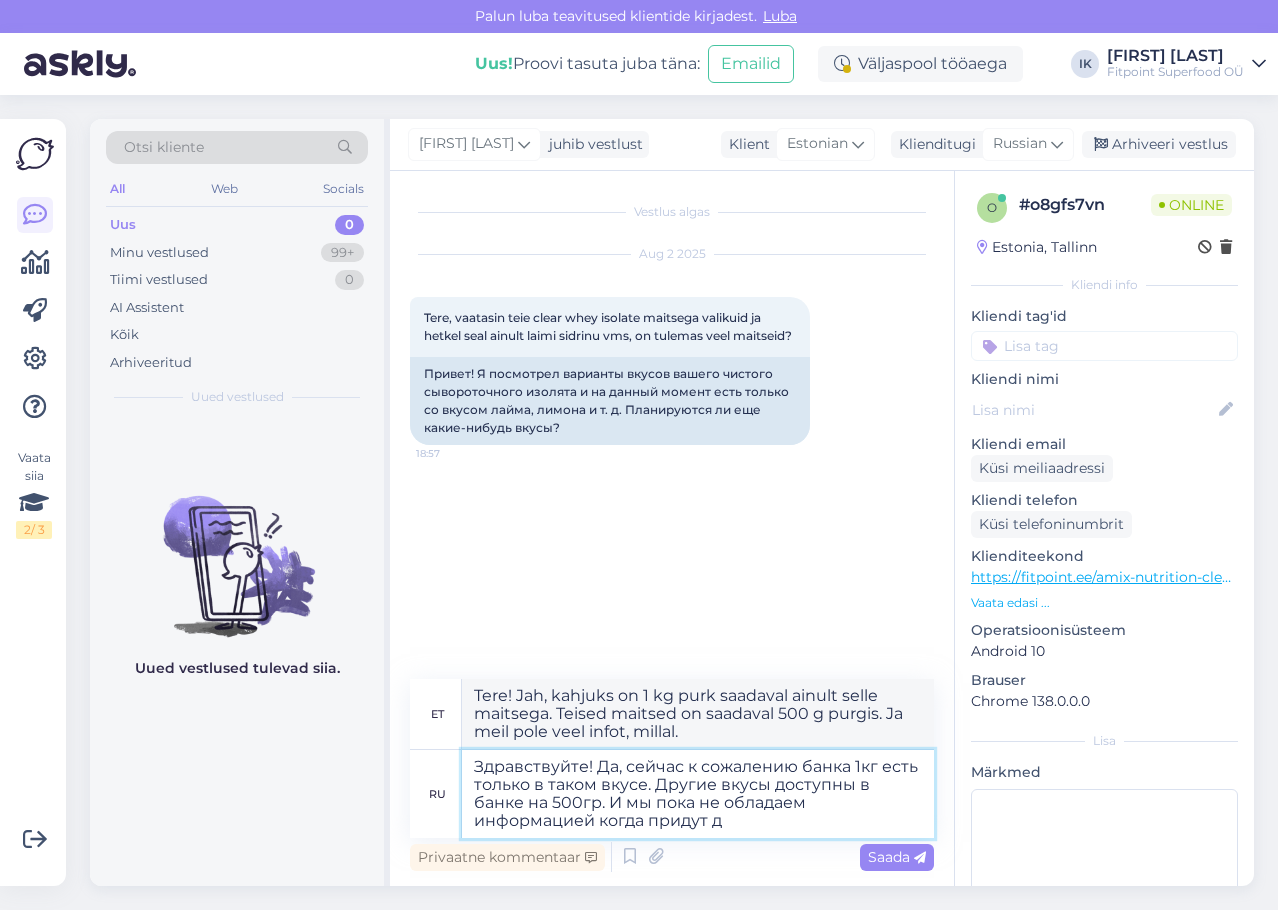 type on "Tere! Jah, kahjuks on 1 kg purk saadaval ainult selle maitsega. Teised maitsed on saadaval 500 g purgis. Ja meil pole veel infot, millal need saabuvad." 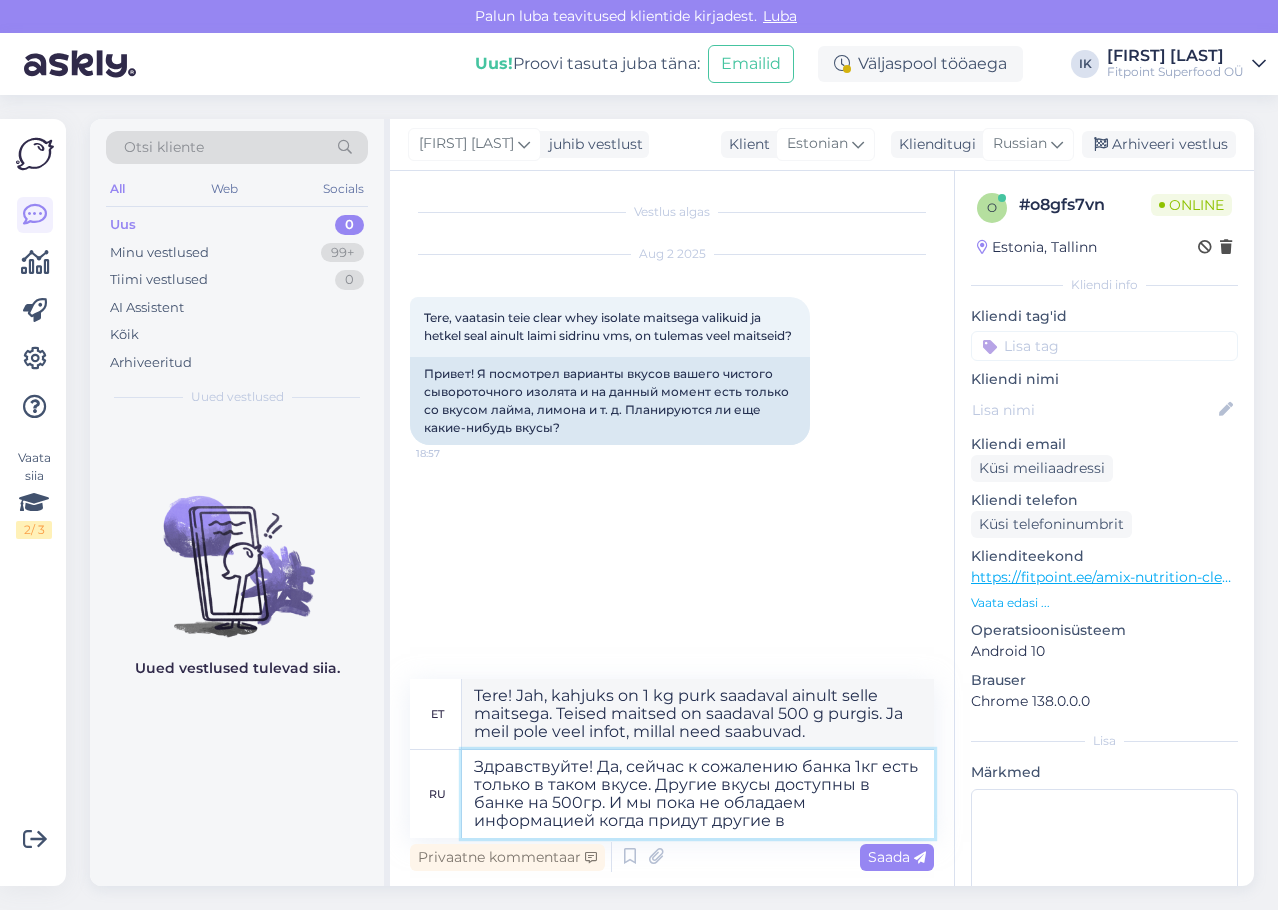type on "Здравствуйте! Да, сейчас к сожалению банка 1кг есть только в таком вкусе. Другие вкусы доступны в банке на 500гр. И мы пока не обладаем информацией когда придут другие вк" 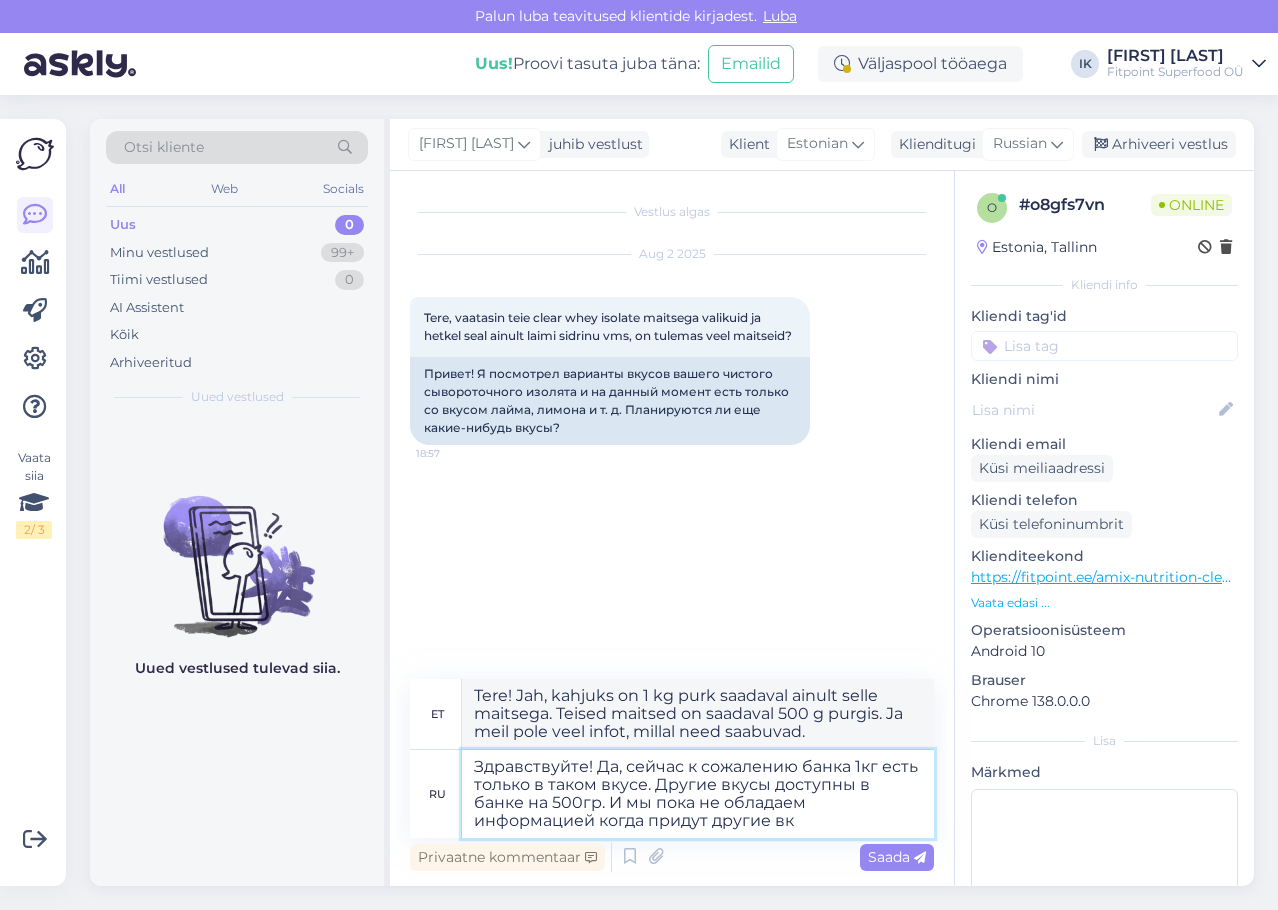 type on "Tere! Jah, kahjuks on 1 kg purk saadaval ainult selle maitsega. Teised maitsed on saadaval 500 g purgis. Ja meil pole veel infot, millal teised saabuvad." 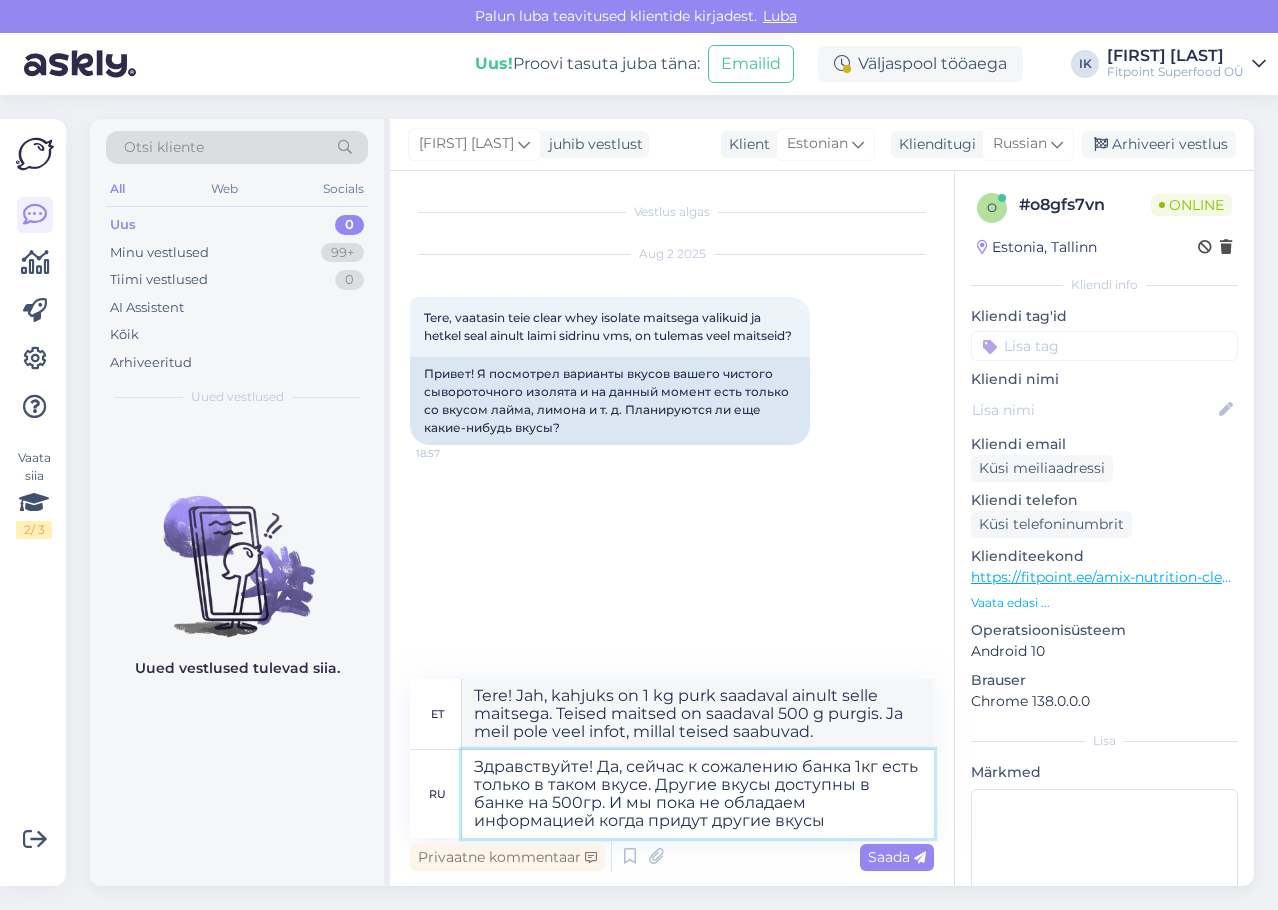type on "Здравствуйте! Да, сейчас к сожалению банка 1кг есть только в таком вкусе. Другие вкусы доступны в банке на 500гр. И мы пока не обладаем информацией когда придут другие вкусы." 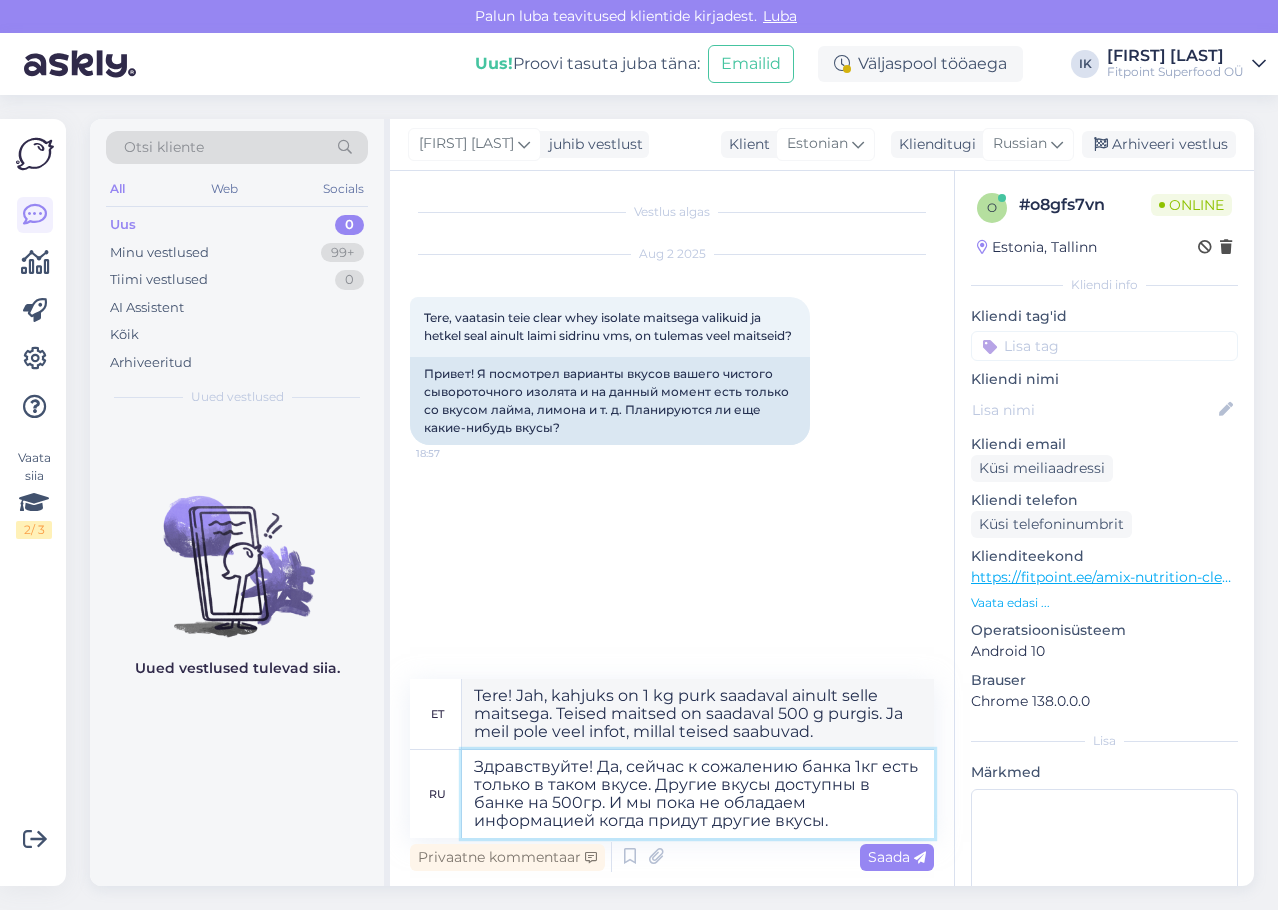 type on "Tere! Jah, kahjuks on 1 kg purk saadaval ainult selle maitsega. Teised maitsed on saadaval 500 g purgis. Ja meil pole veel infot, millal teised maitsed saabuvad." 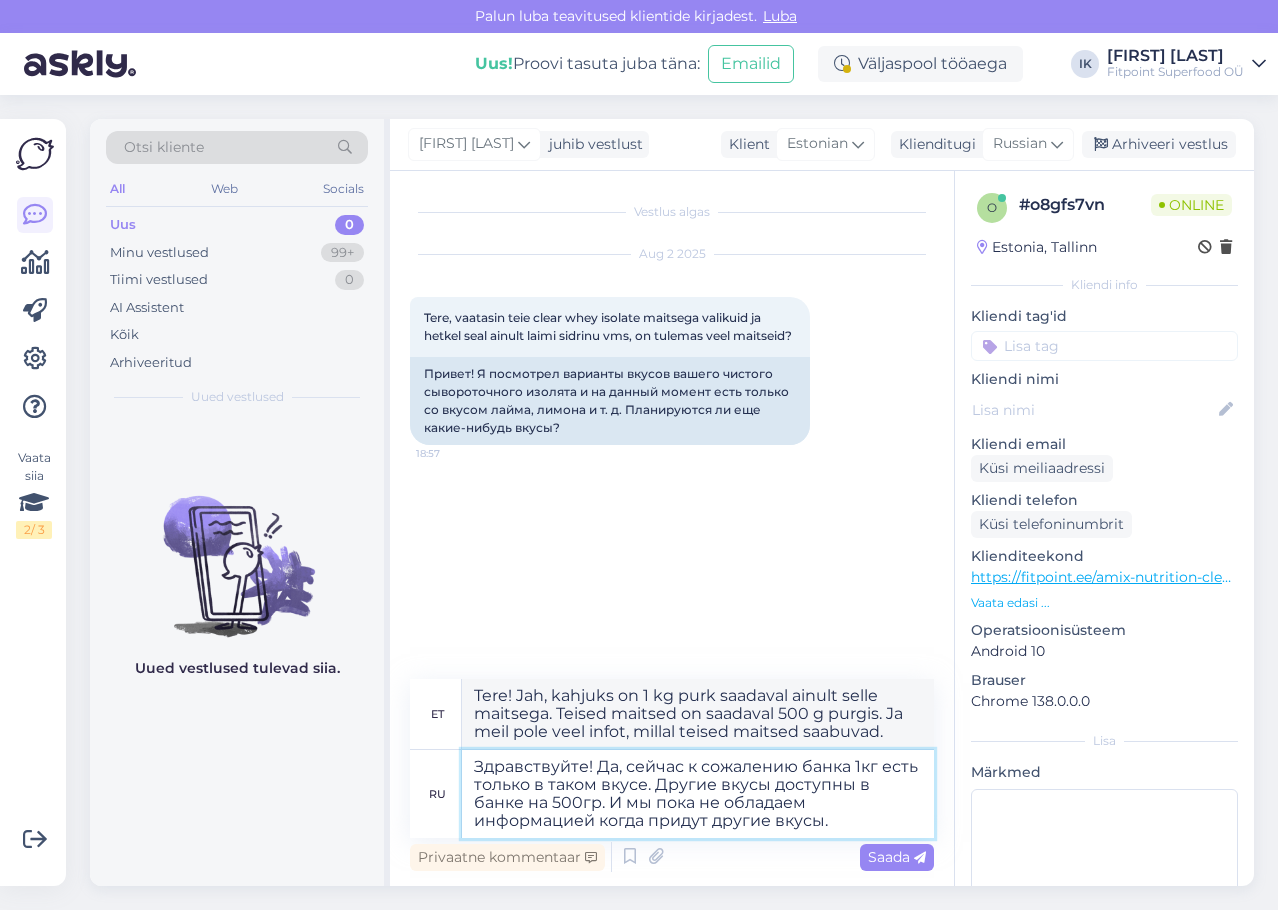 click on "Здравствуйте! Да, сейчас к сожалению банка 1кг есть только в таком вкусе. Другие вкусы доступны в банке на 500гр. И мы пока не обладаем информацией когда придут другие вкусы." at bounding box center [698, 794] 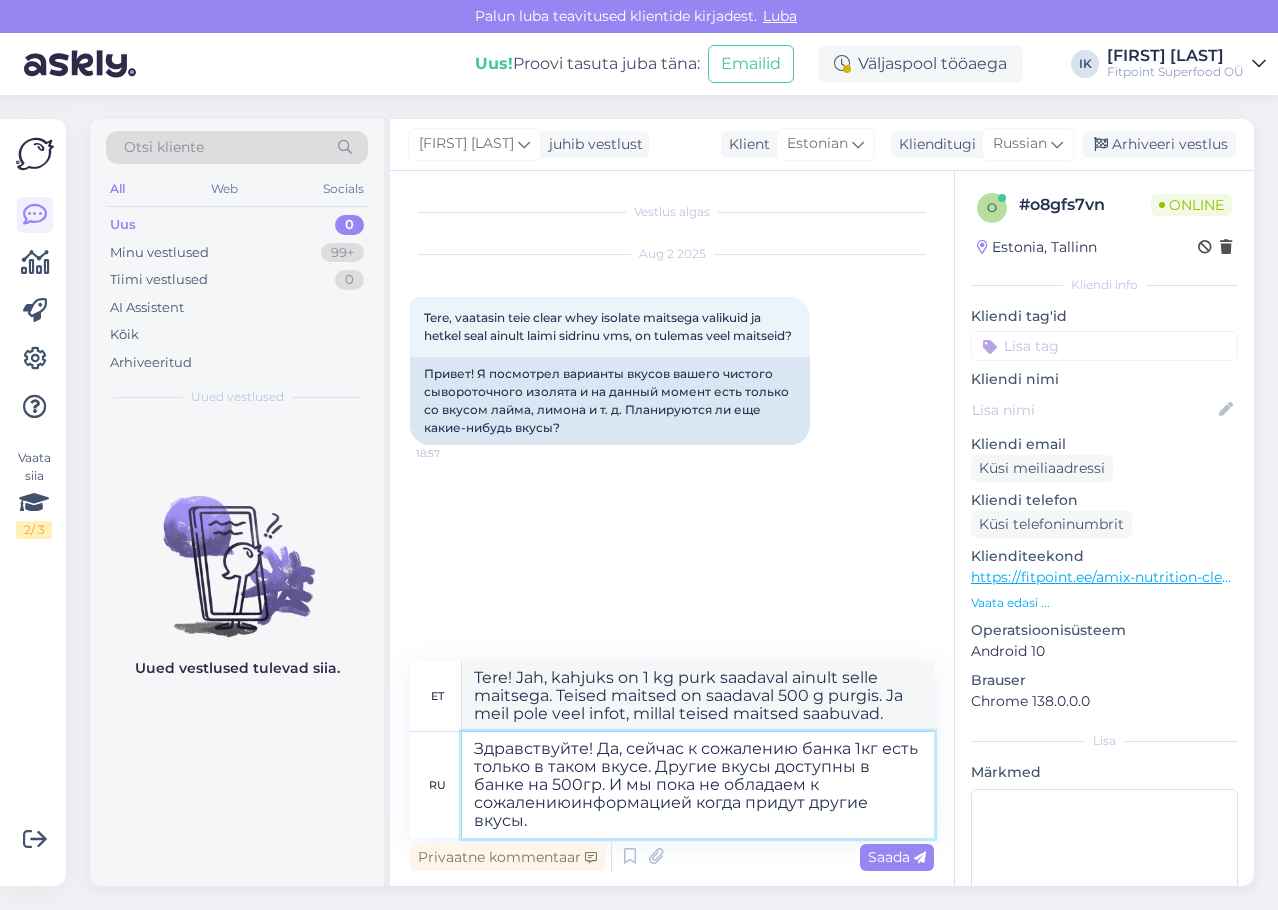 type on "Здравствуйте! Да, сейчас к сожалению банка 1кг есть только в таком вкусе. Другие вкусы доступны в банке на 500гр. И мы пока не обладаем к сожалению информацией когда придут другие вкусы." 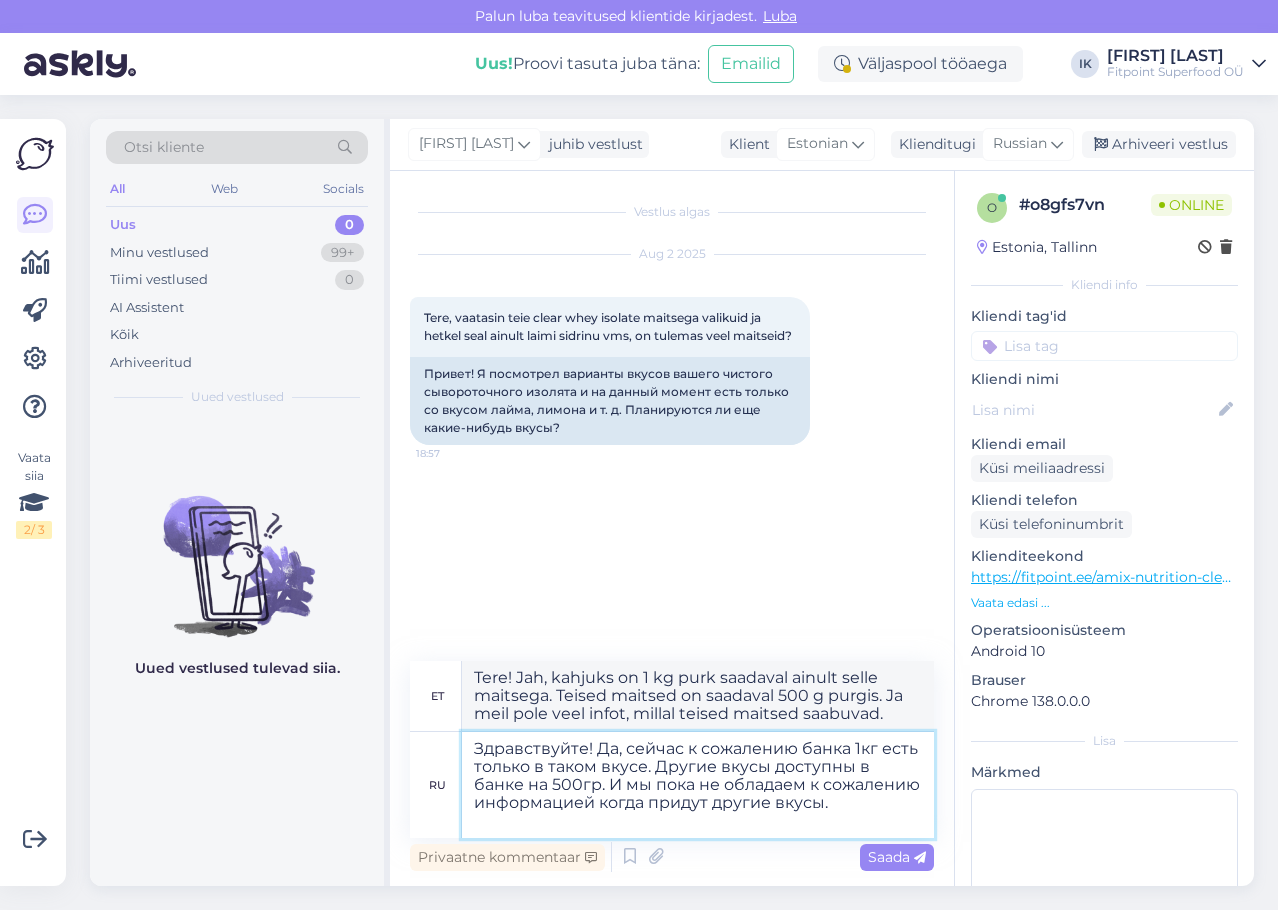 type on "Tere! Jah, kahjuks on 1 kg purk saadaval ainult selle maitsega. Teised maitsed on saadaval 500 g purgis. Ja kahjuks pole meil veel infot, millal teised maitsed saabuvad." 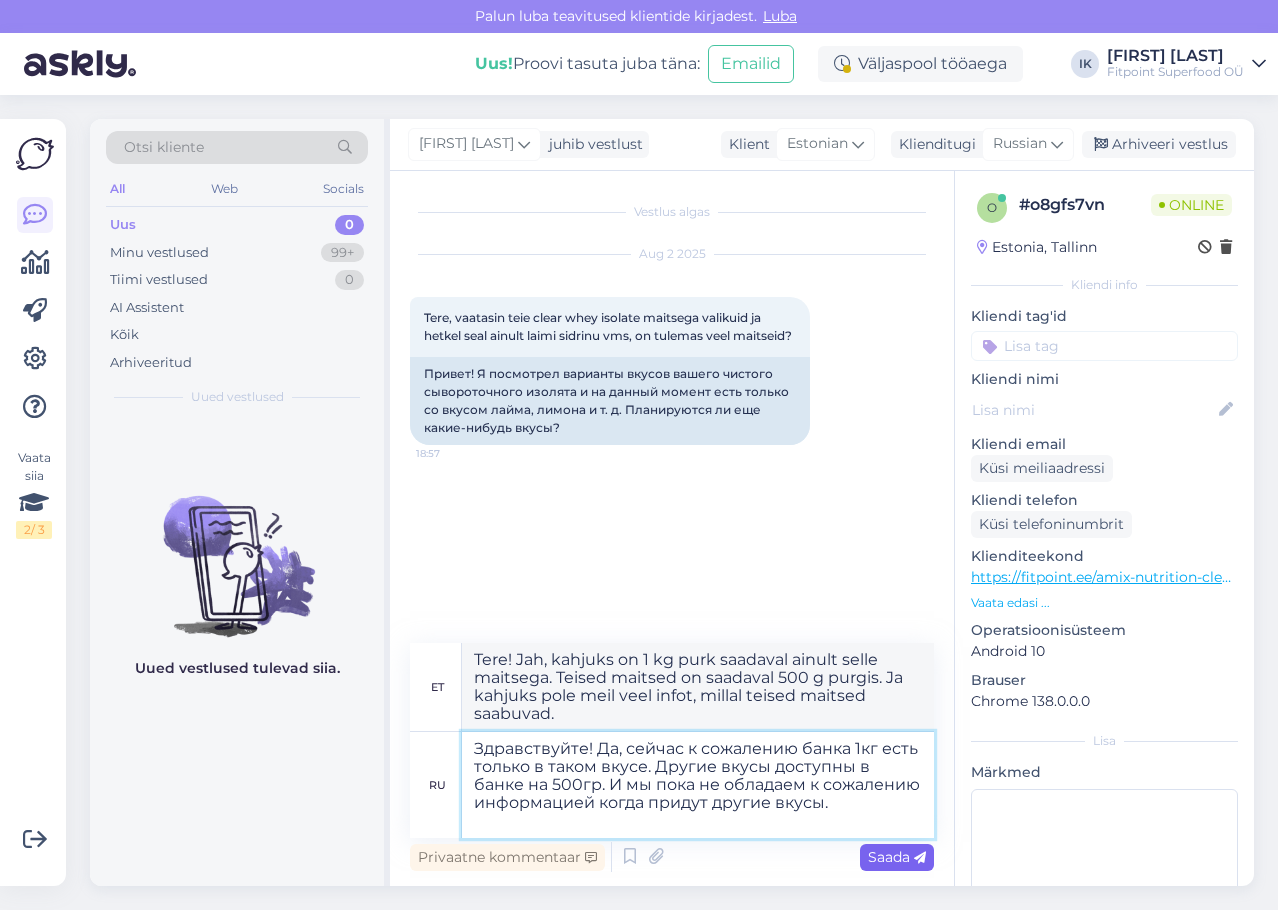 type on "Здравствуйте! Да, сейчас к сожалению банка 1кг есть только в таком вкусе. Другие вкусы доступны в банке на 500гр. И мы пока не обладаем к сожалению информацией когда придут другие вкусы." 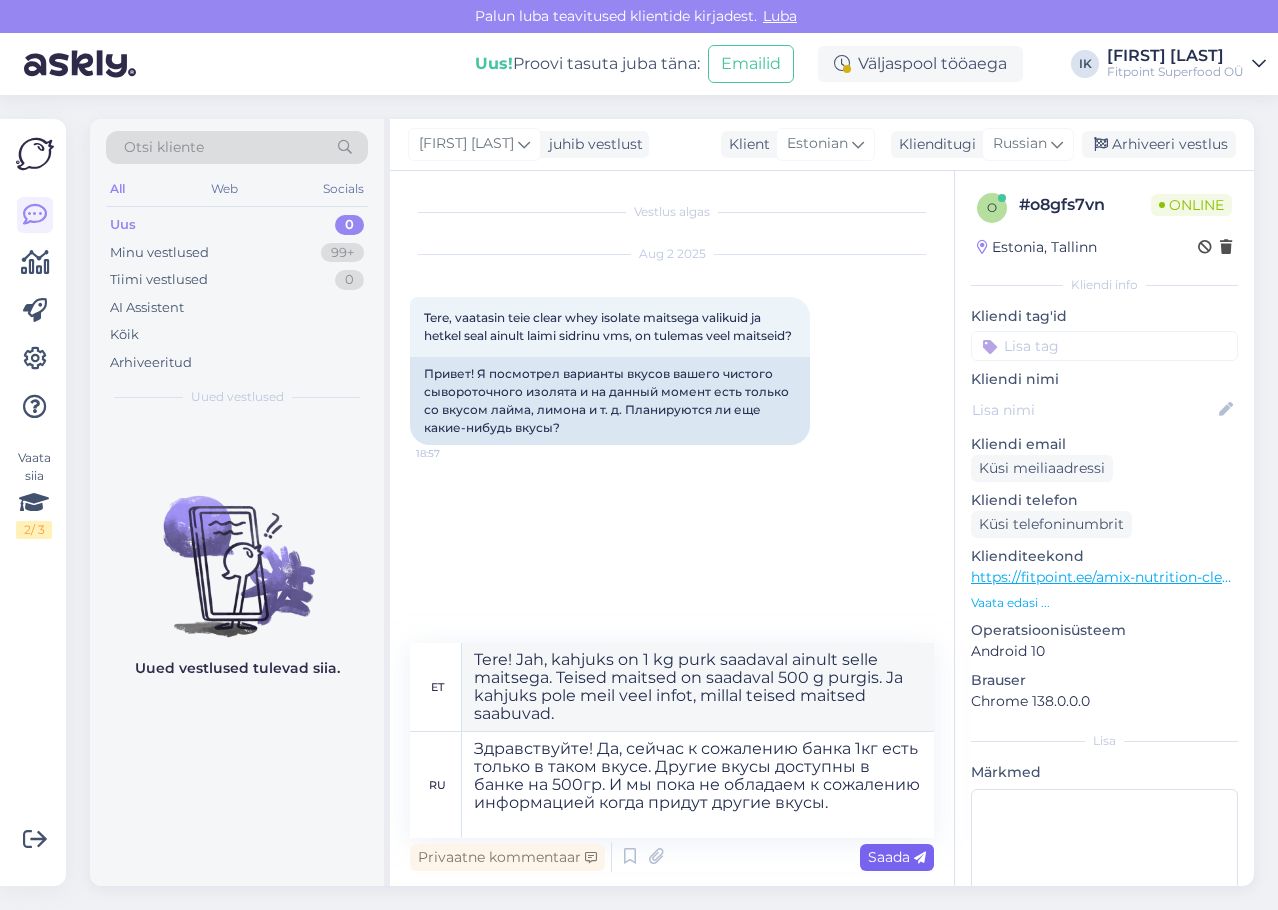 click on "Saada" at bounding box center (897, 857) 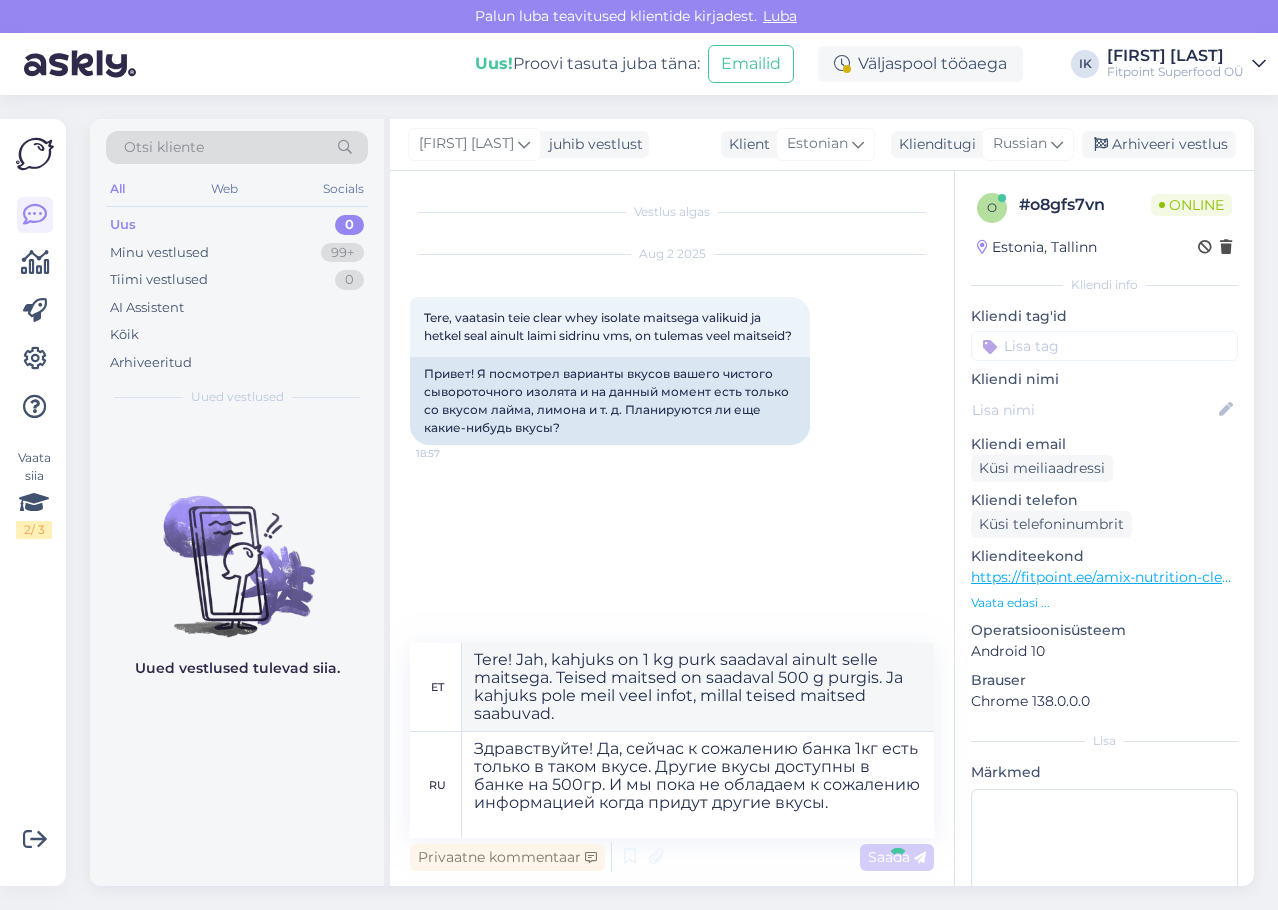 type 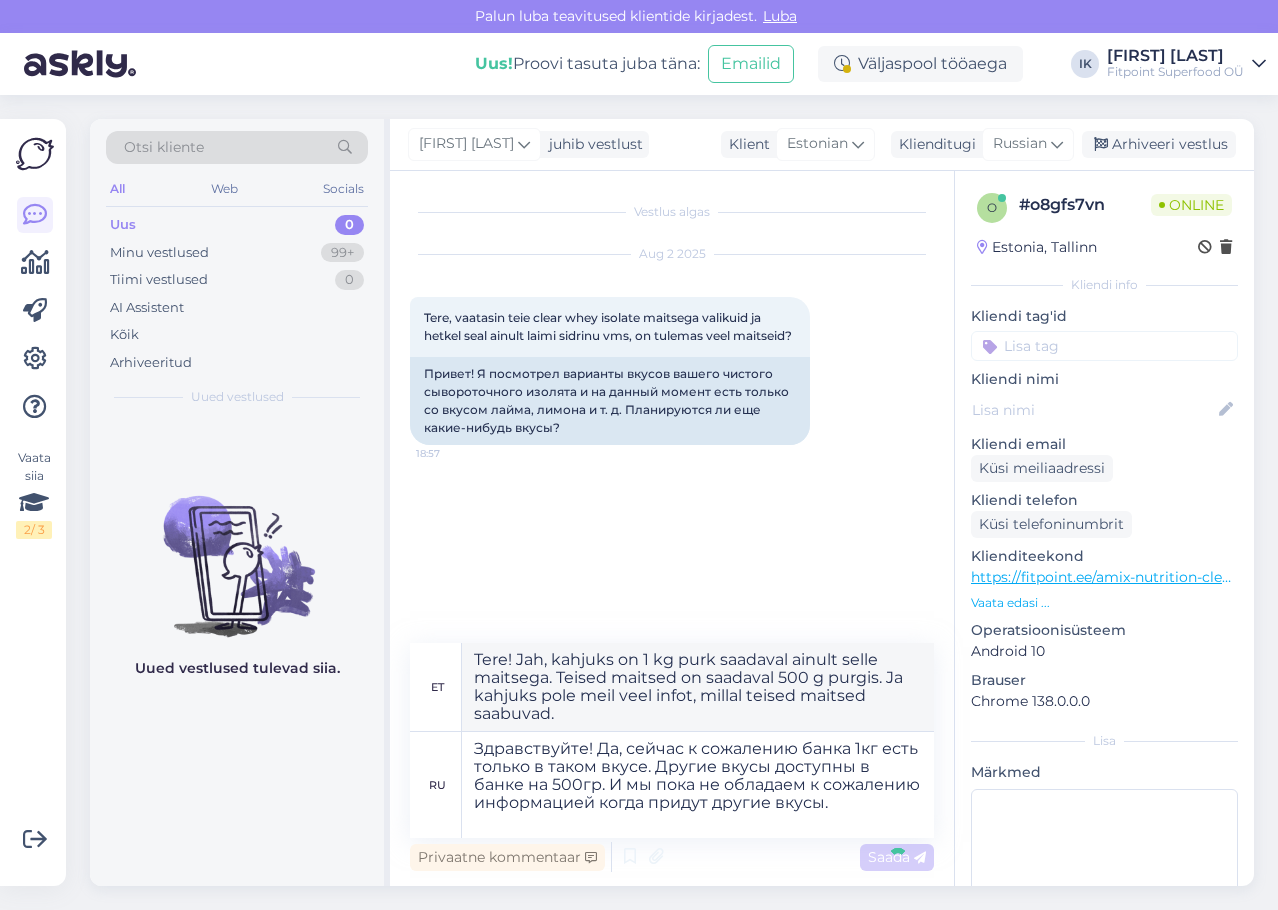 type 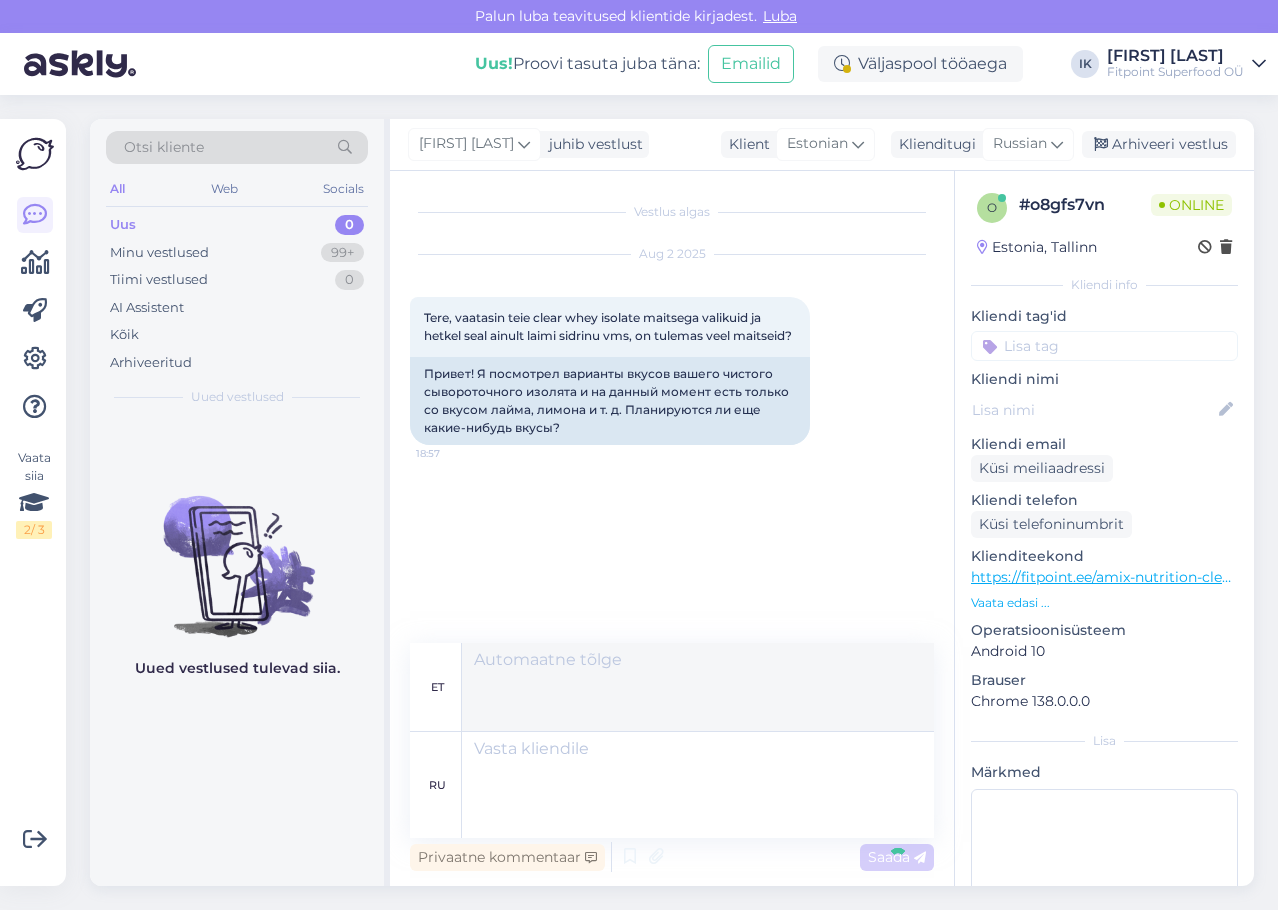 scroll, scrollTop: 0, scrollLeft: 0, axis: both 